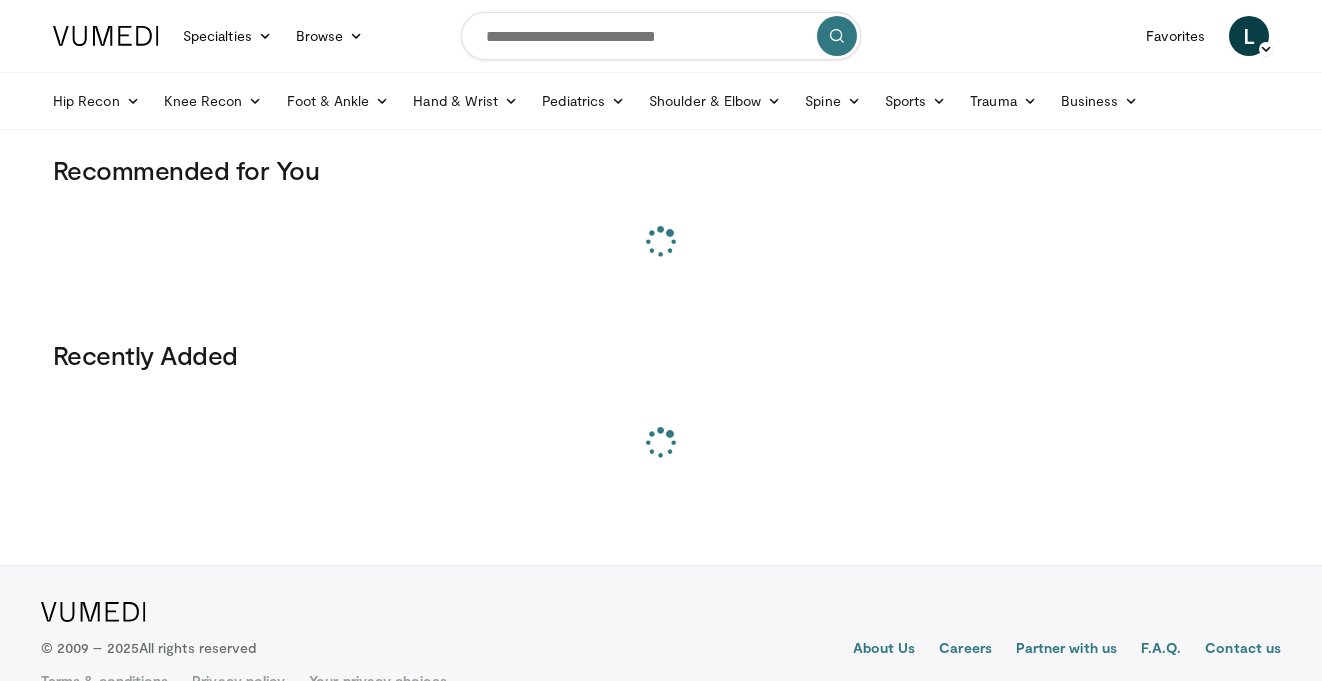 scroll, scrollTop: 0, scrollLeft: 0, axis: both 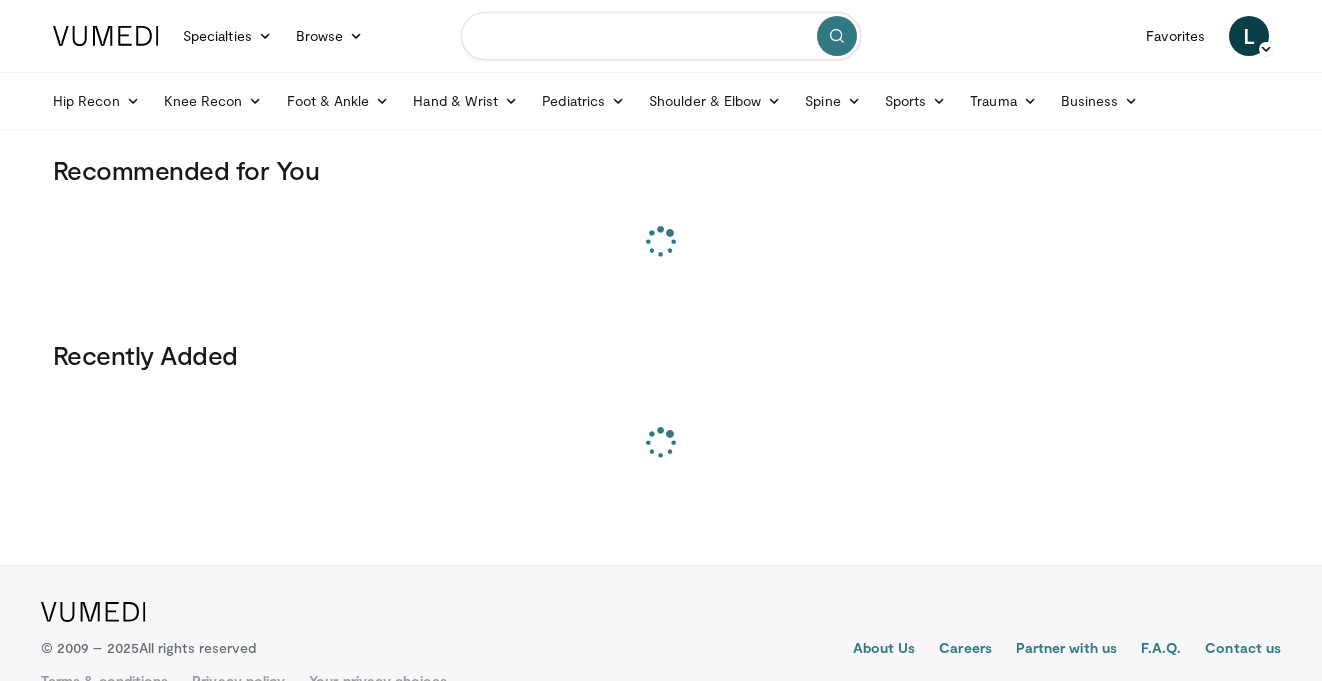 click at bounding box center (661, 36) 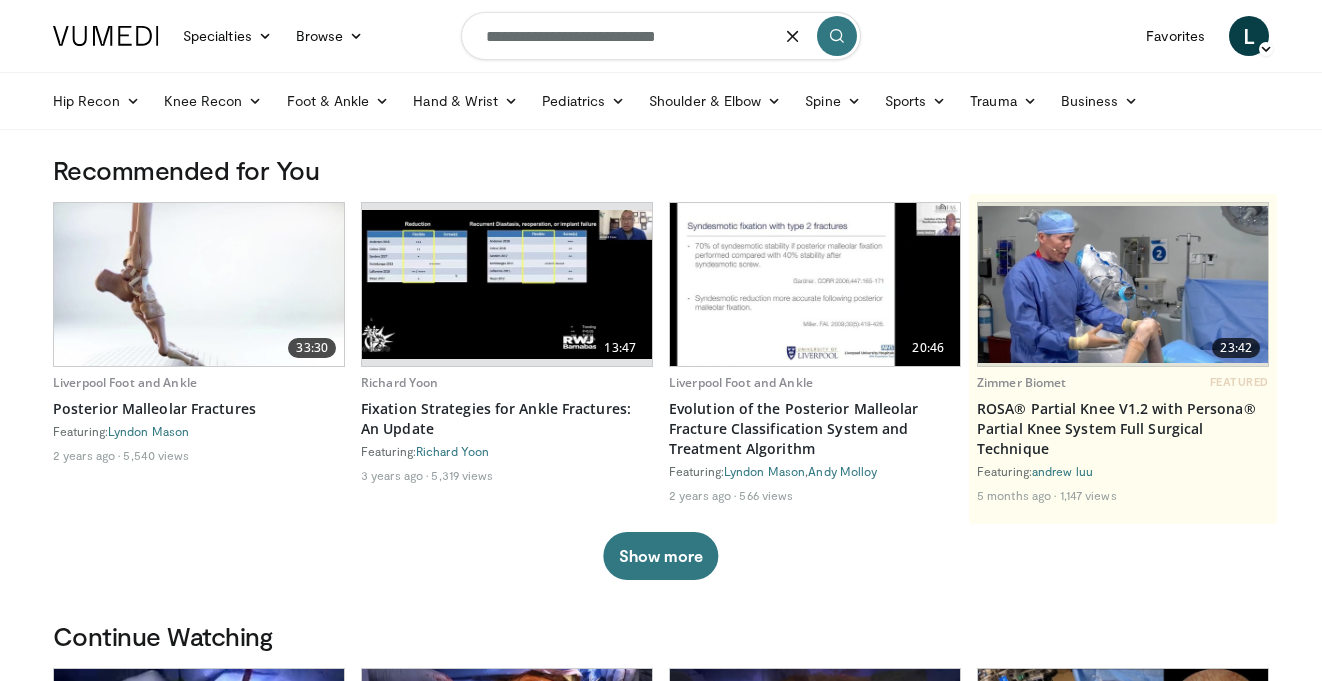 type on "**********" 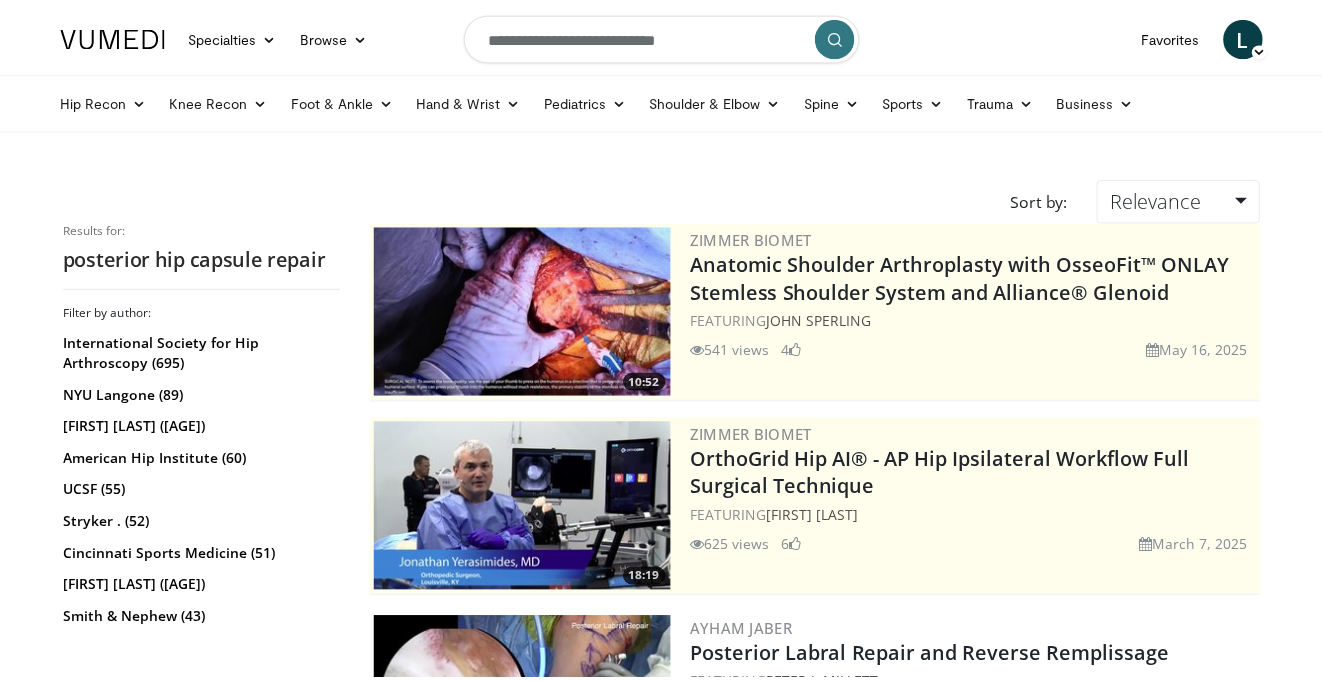 scroll, scrollTop: 0, scrollLeft: 0, axis: both 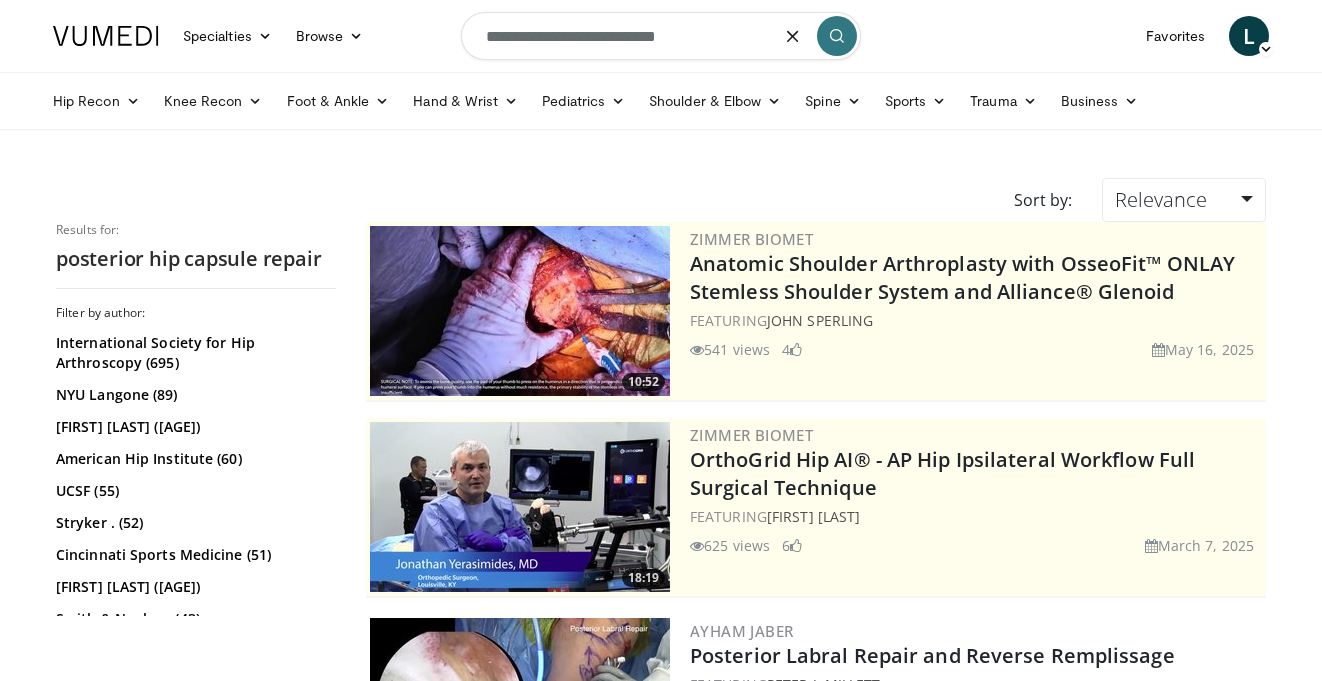 click on "**********" at bounding box center [661, 36] 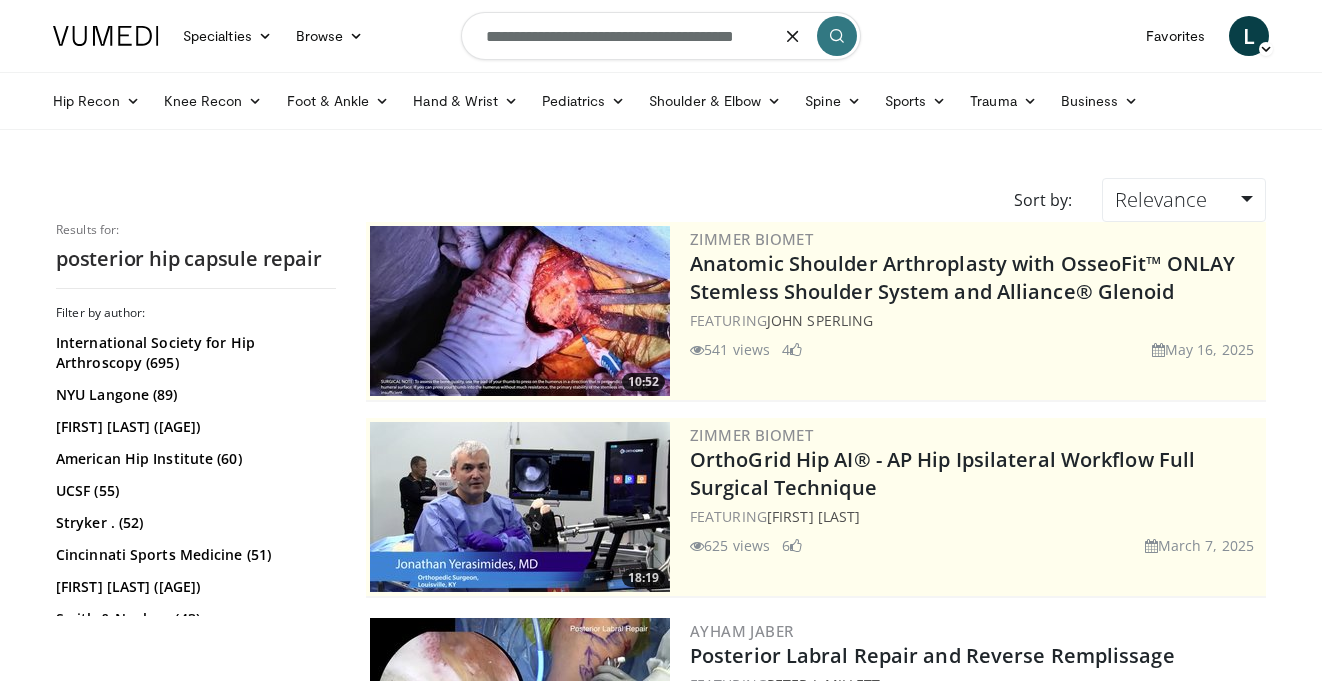 type on "**********" 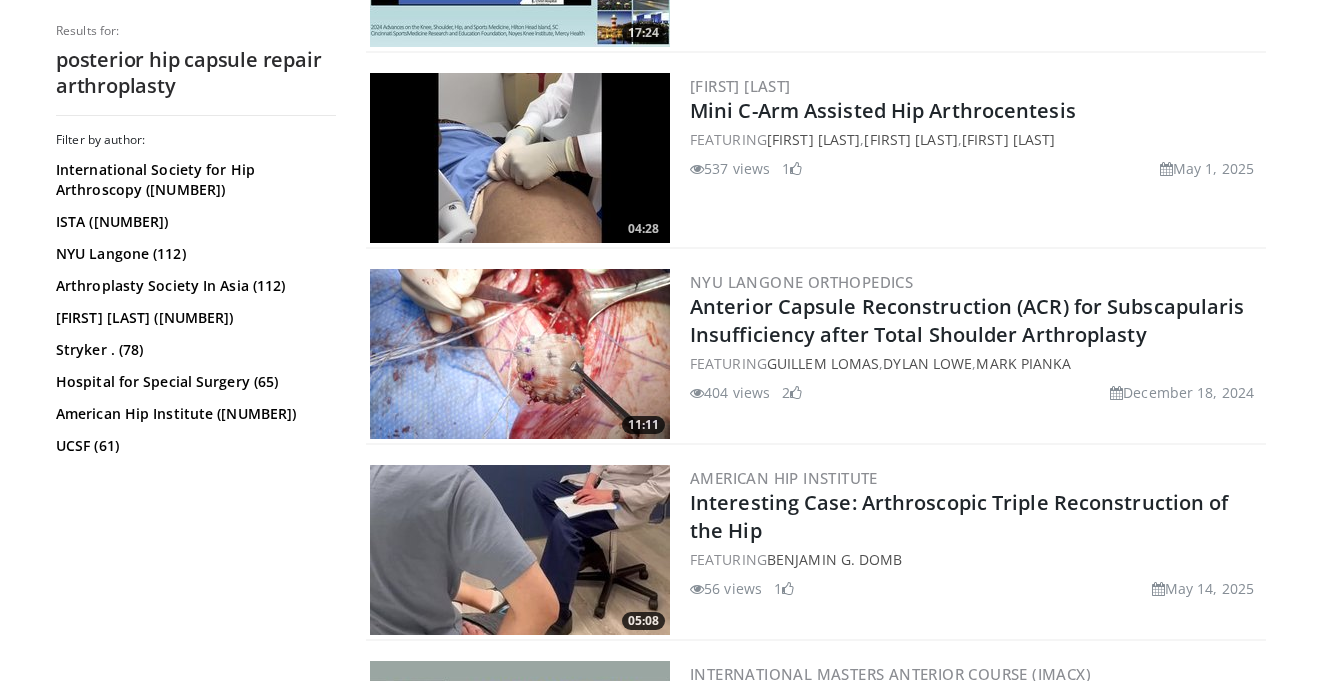scroll, scrollTop: 3091, scrollLeft: 0, axis: vertical 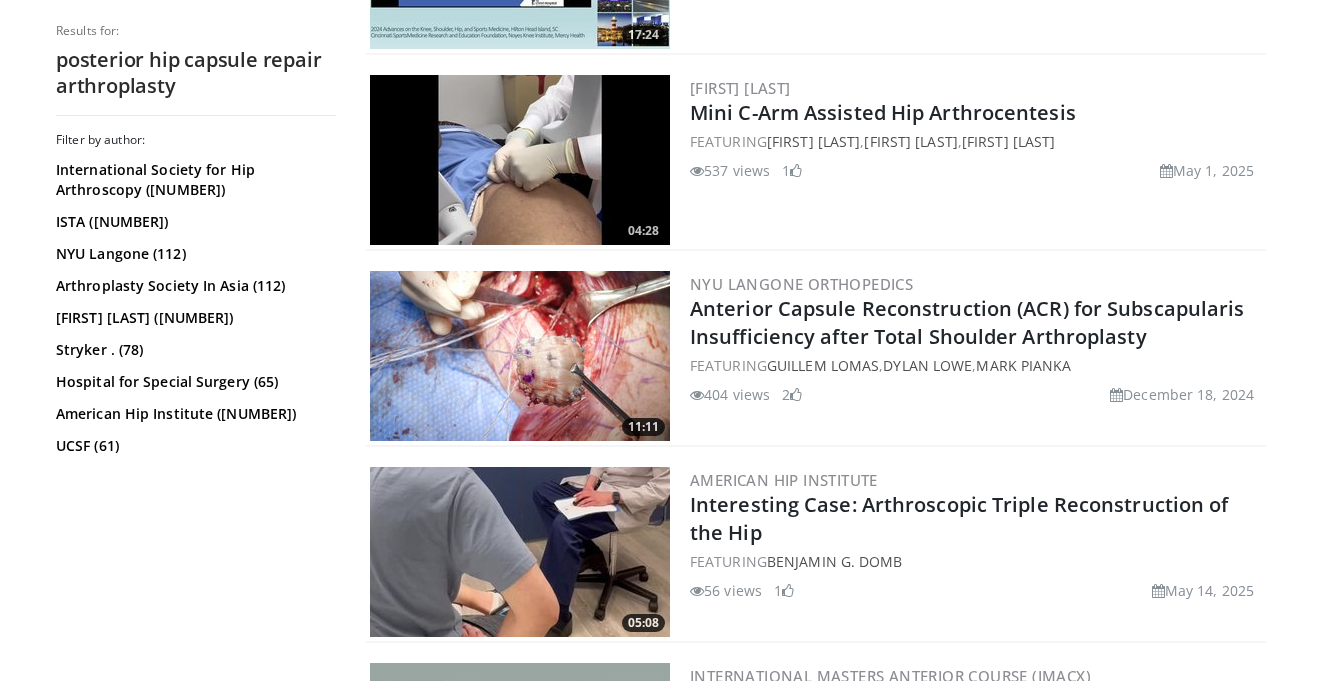 click at bounding box center [520, 160] 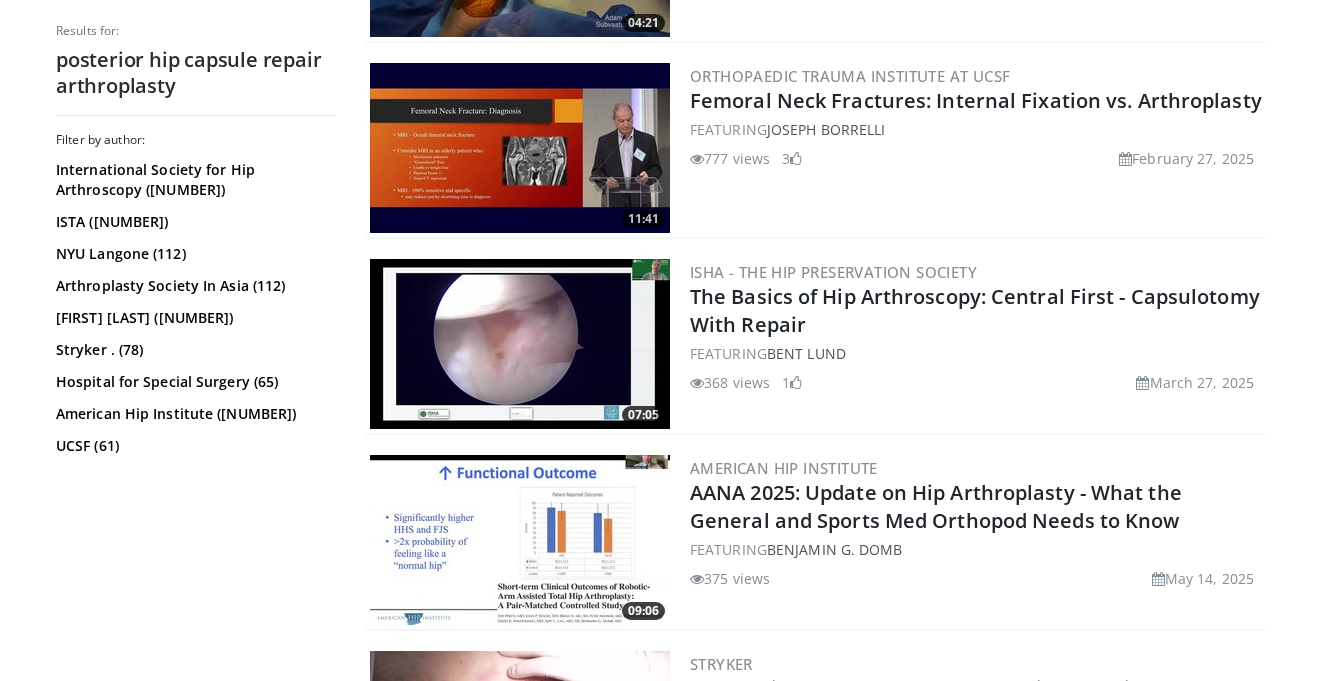 scroll, scrollTop: 4934, scrollLeft: 0, axis: vertical 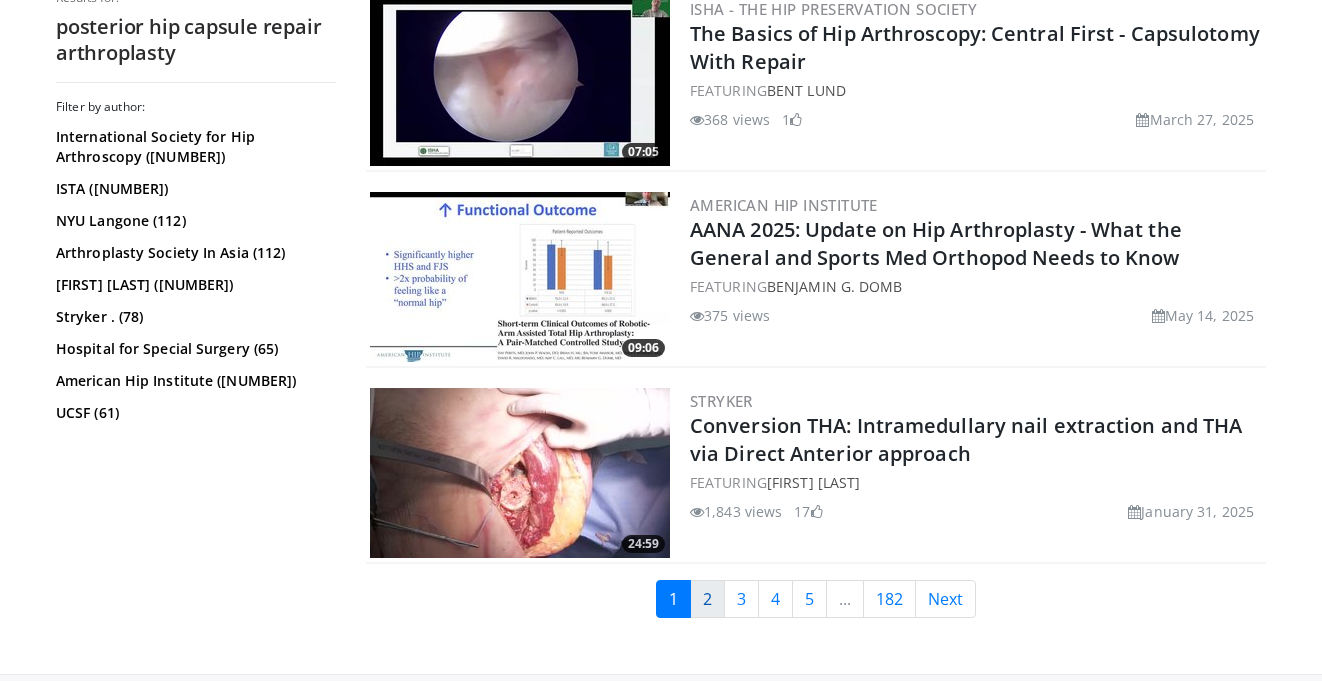 click on "2" at bounding box center (707, 599) 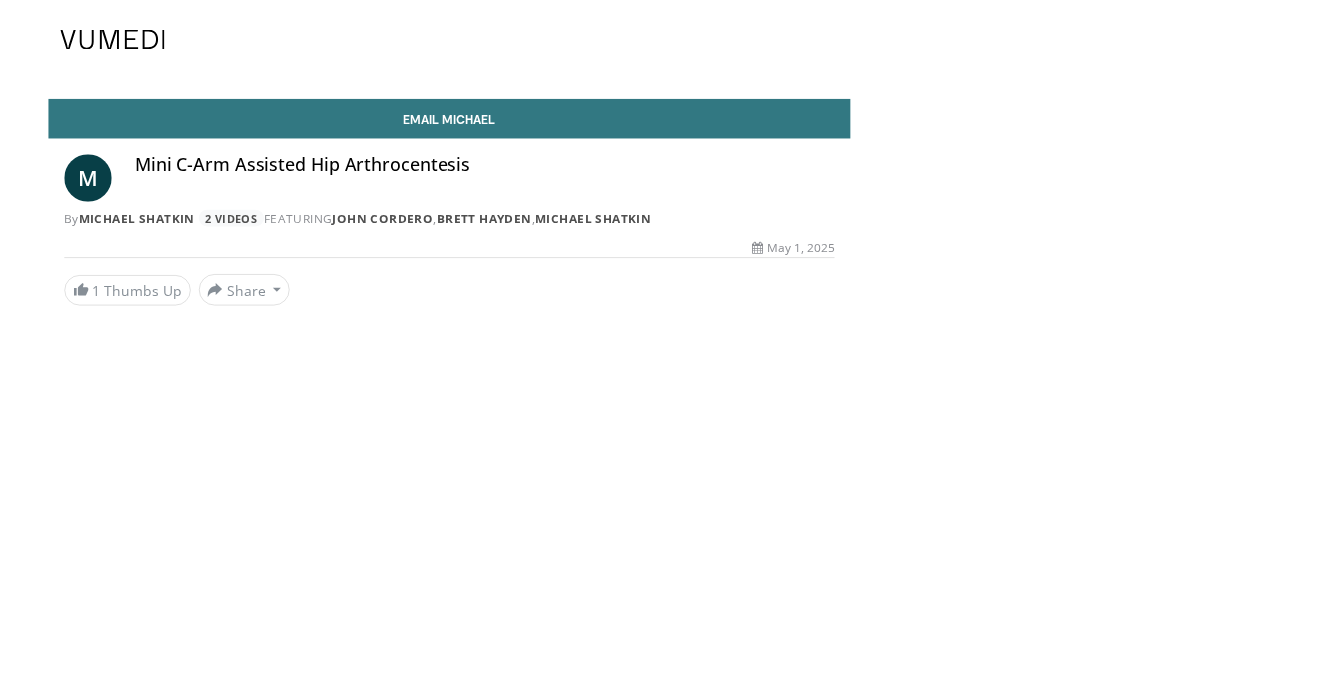 scroll, scrollTop: 0, scrollLeft: 0, axis: both 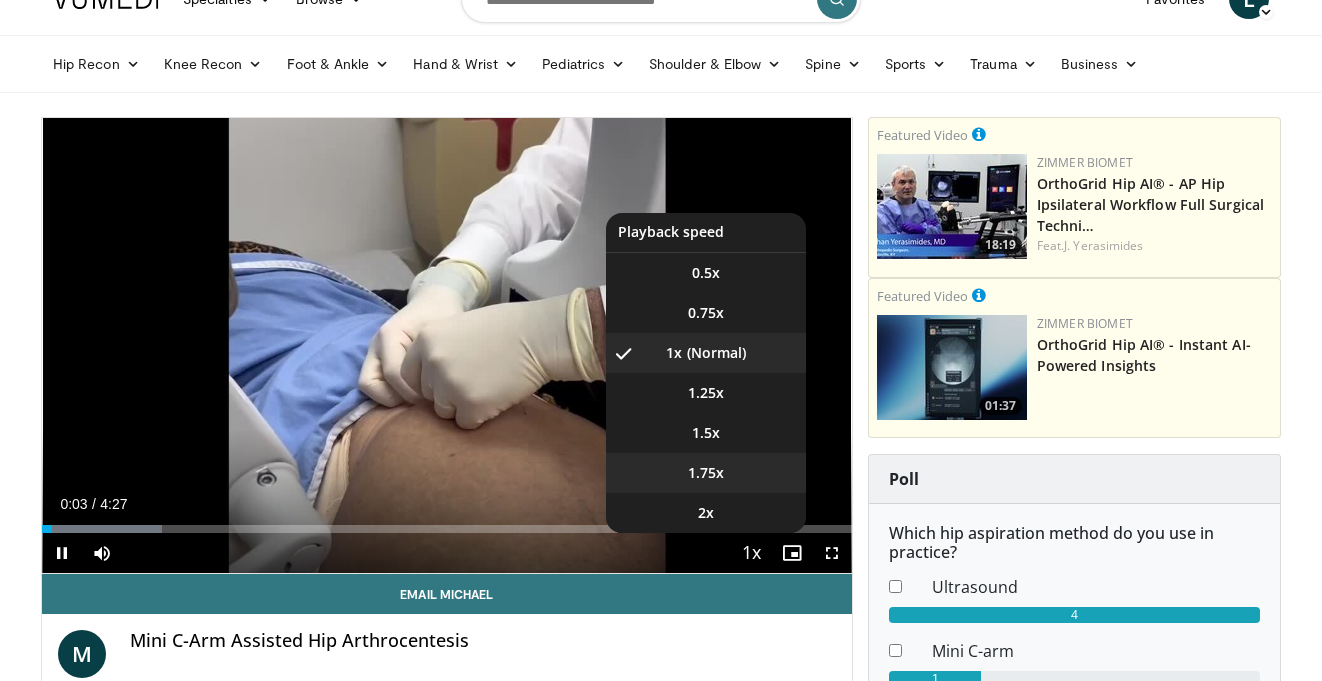 click on "1.75x" at bounding box center (706, 473) 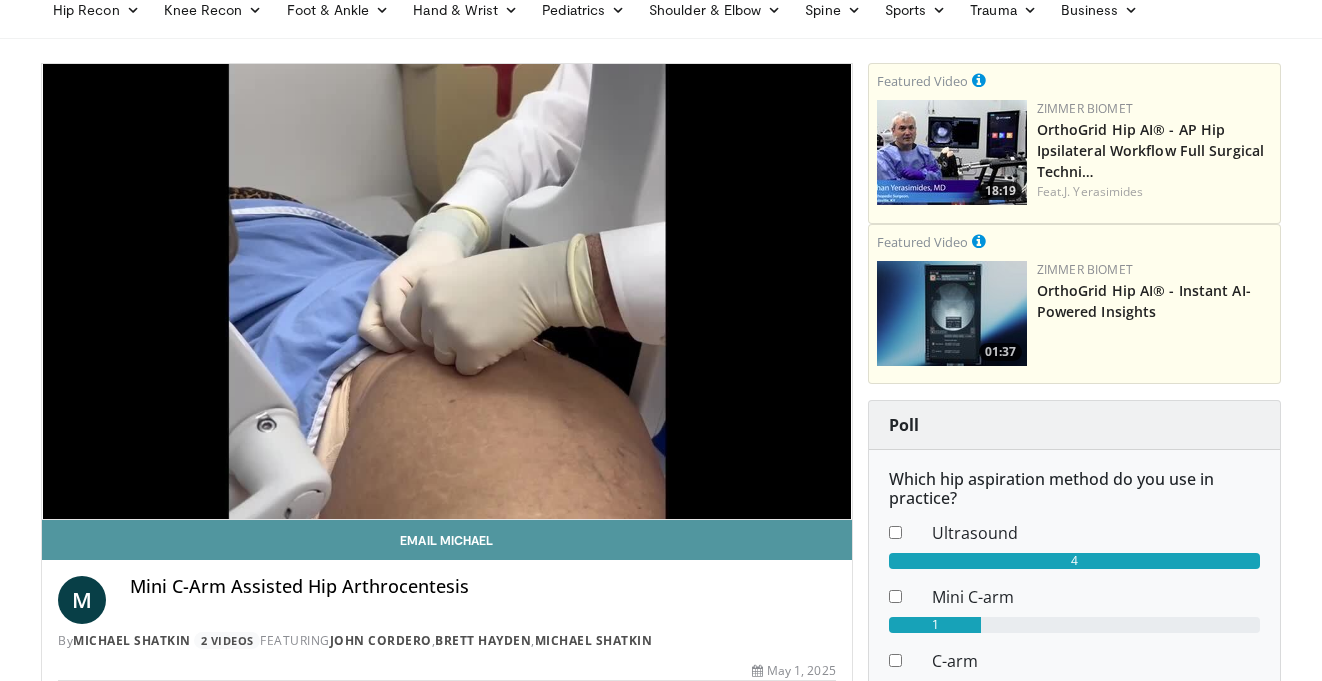 scroll, scrollTop: 99, scrollLeft: 0, axis: vertical 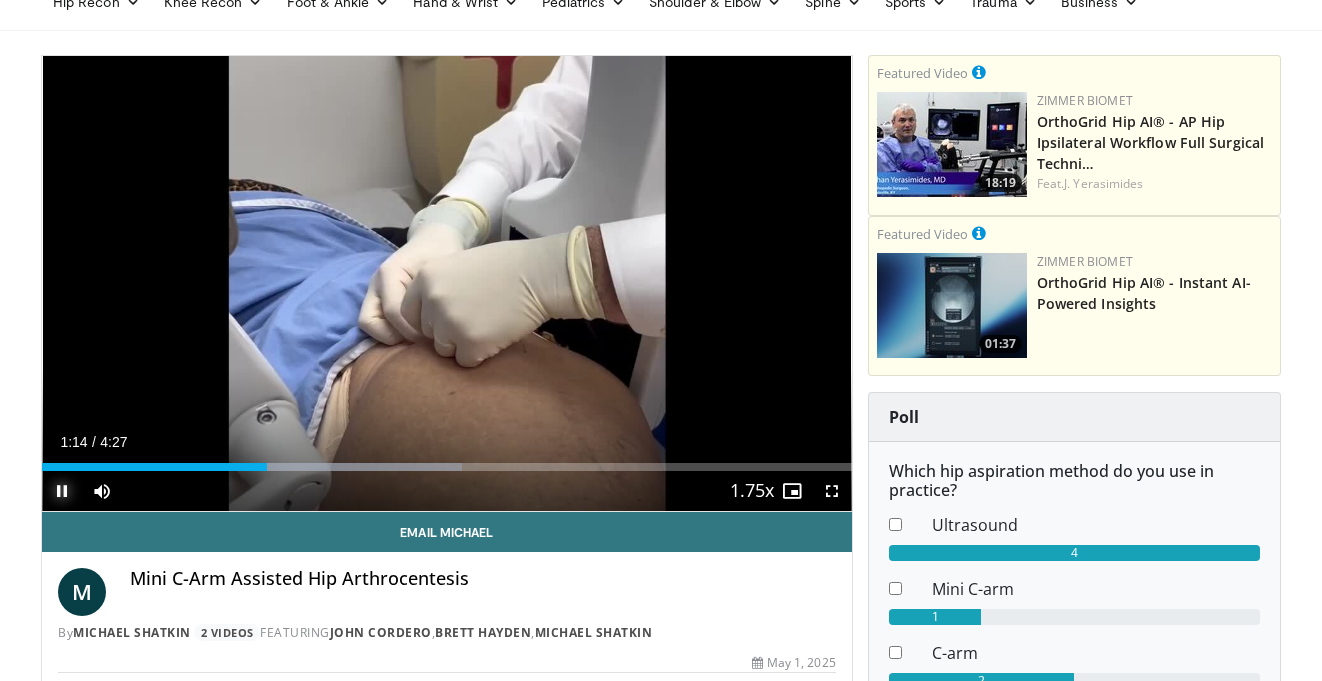 click at bounding box center [62, 491] 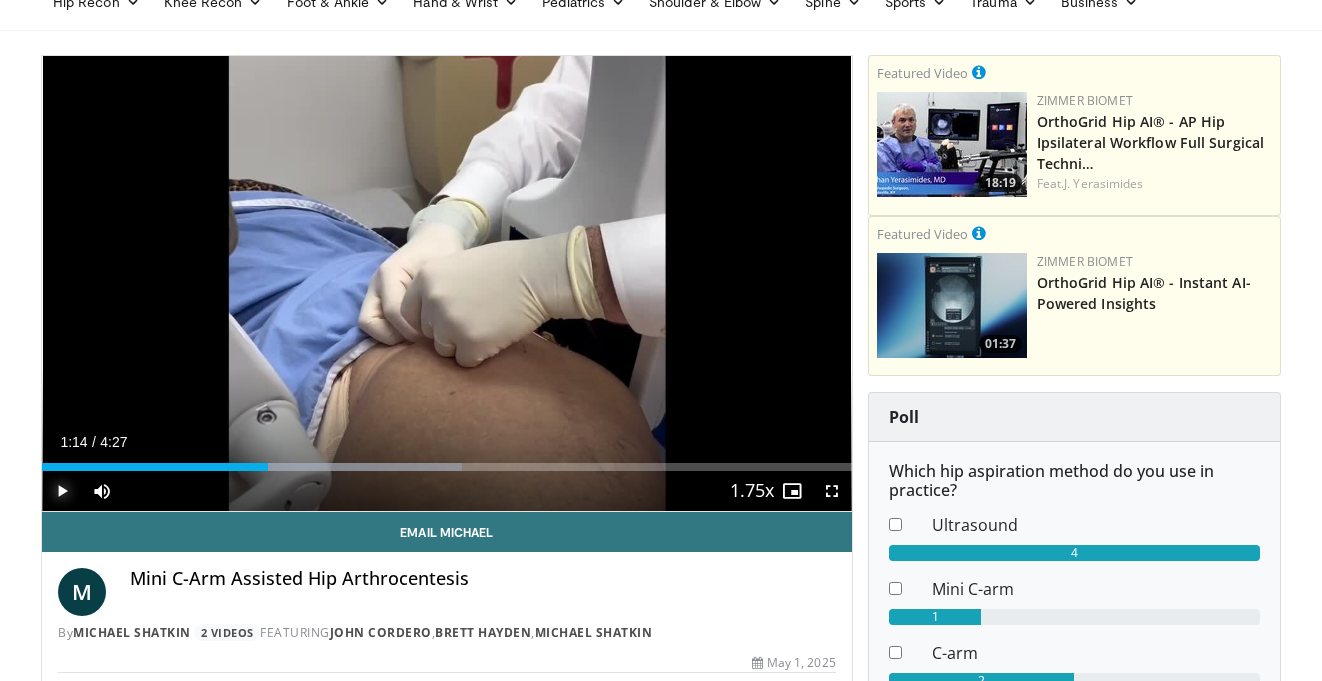 click at bounding box center (62, 491) 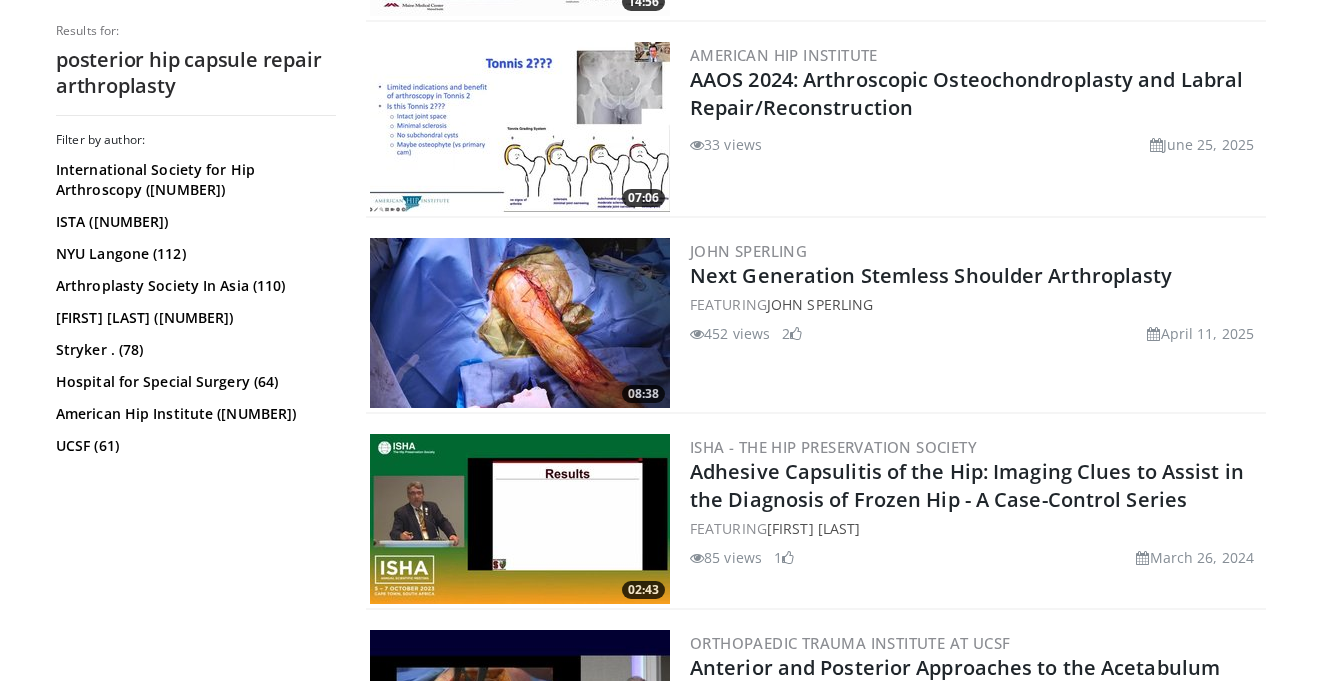 scroll, scrollTop: 0, scrollLeft: 0, axis: both 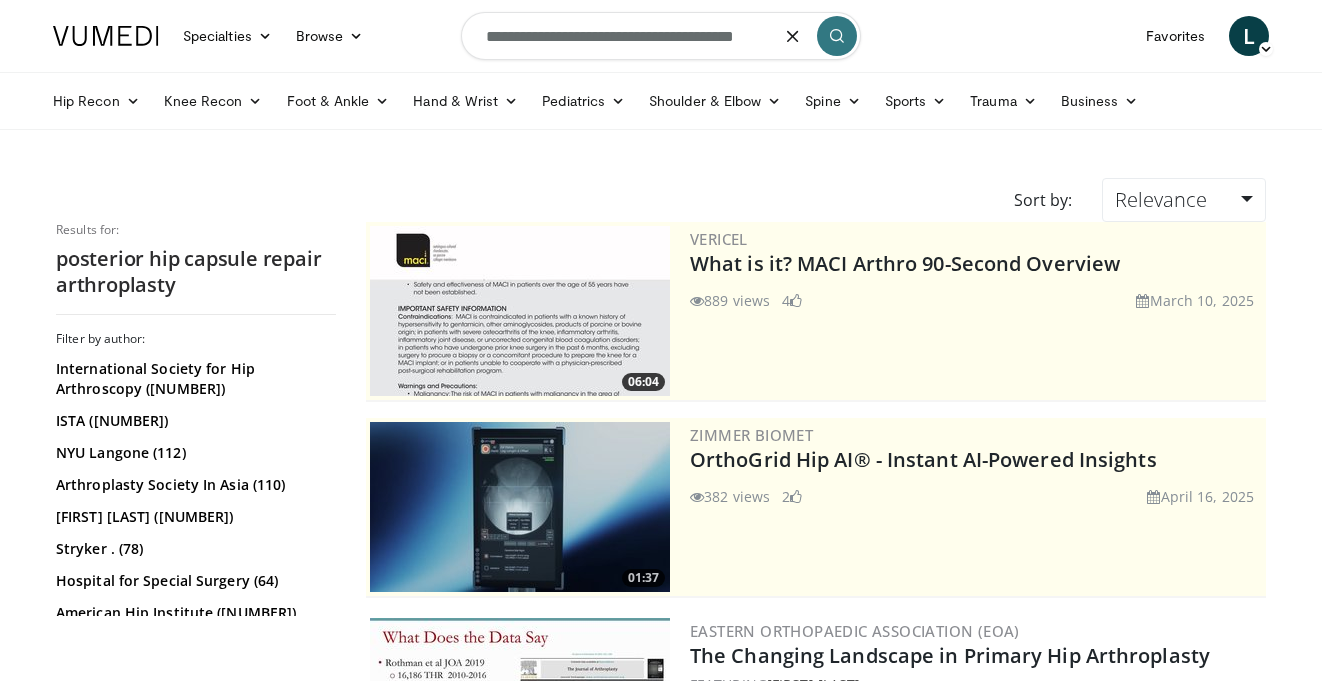 drag, startPoint x: 686, startPoint y: 41, endPoint x: 585, endPoint y: 40, distance: 101.00495 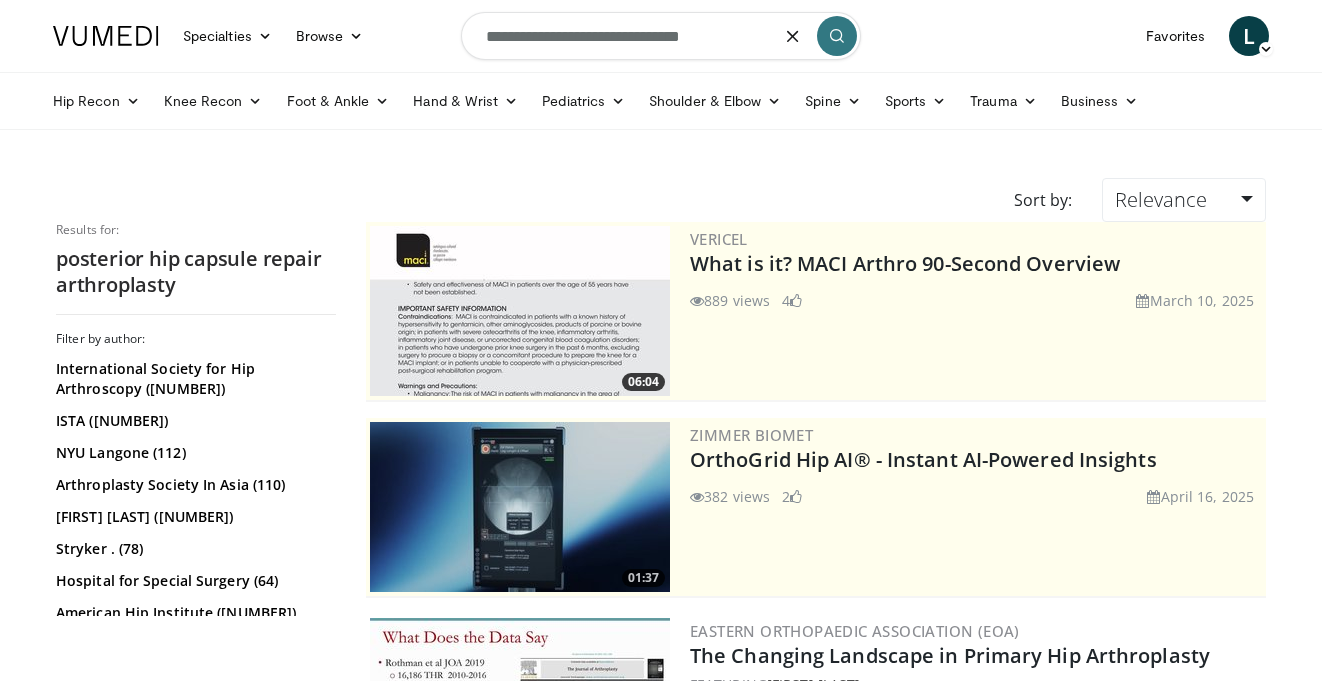 type on "**********" 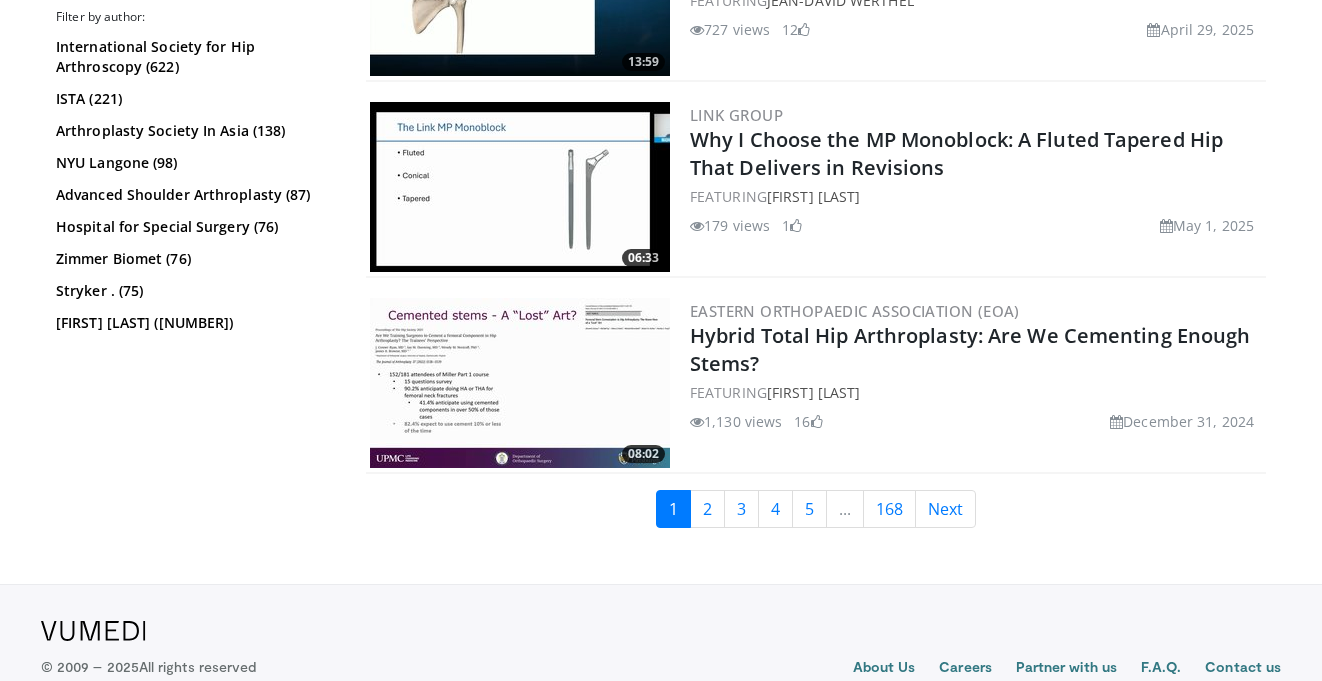 scroll, scrollTop: 4868, scrollLeft: 0, axis: vertical 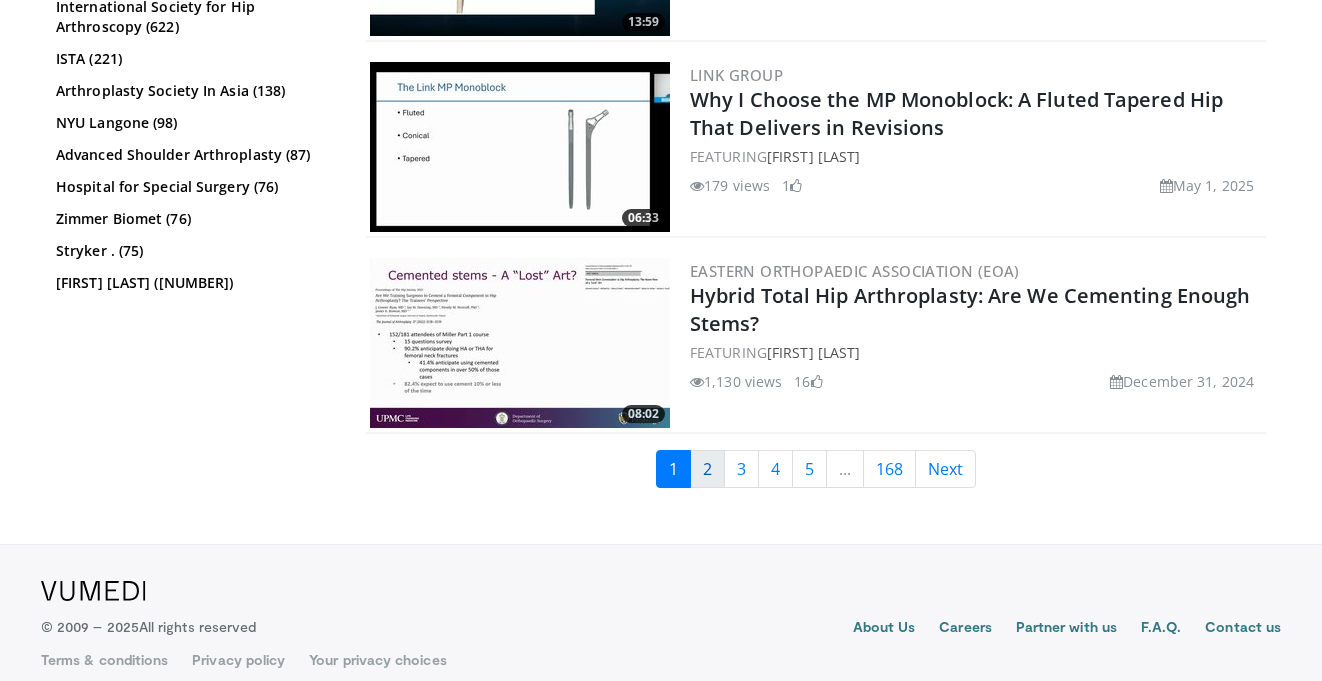 click on "2" at bounding box center (707, 469) 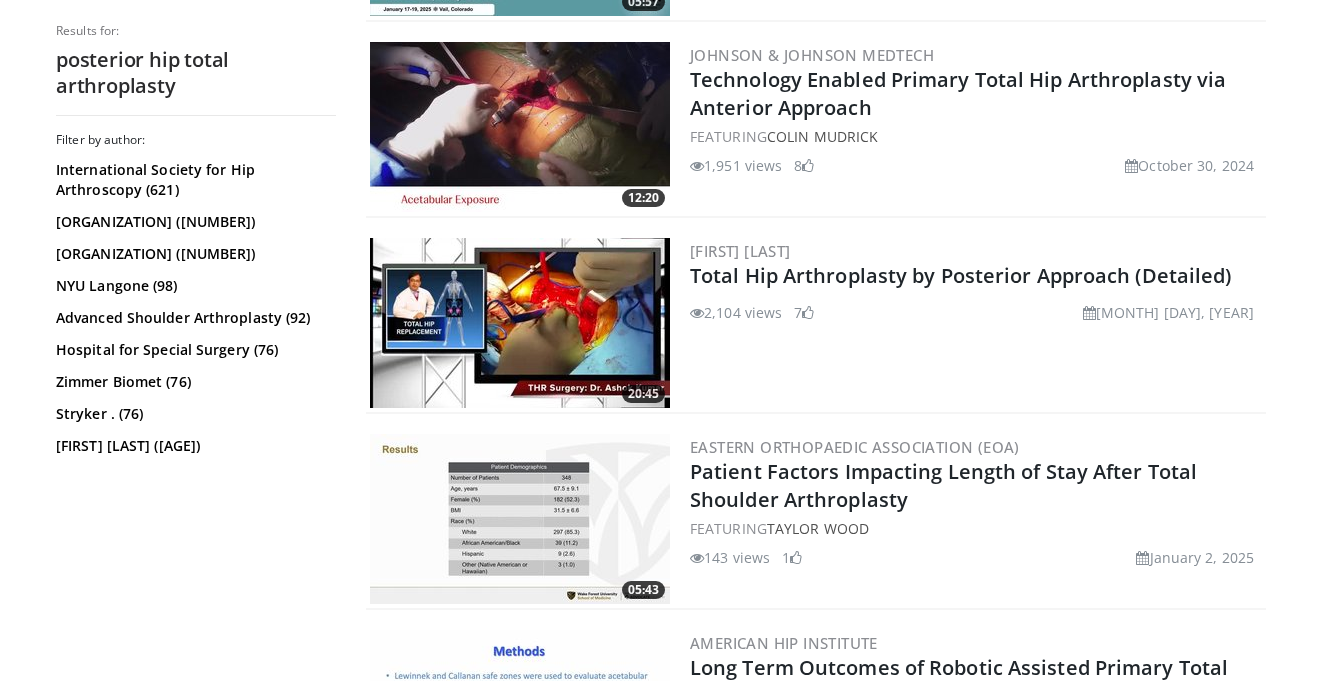 scroll, scrollTop: 2147, scrollLeft: 0, axis: vertical 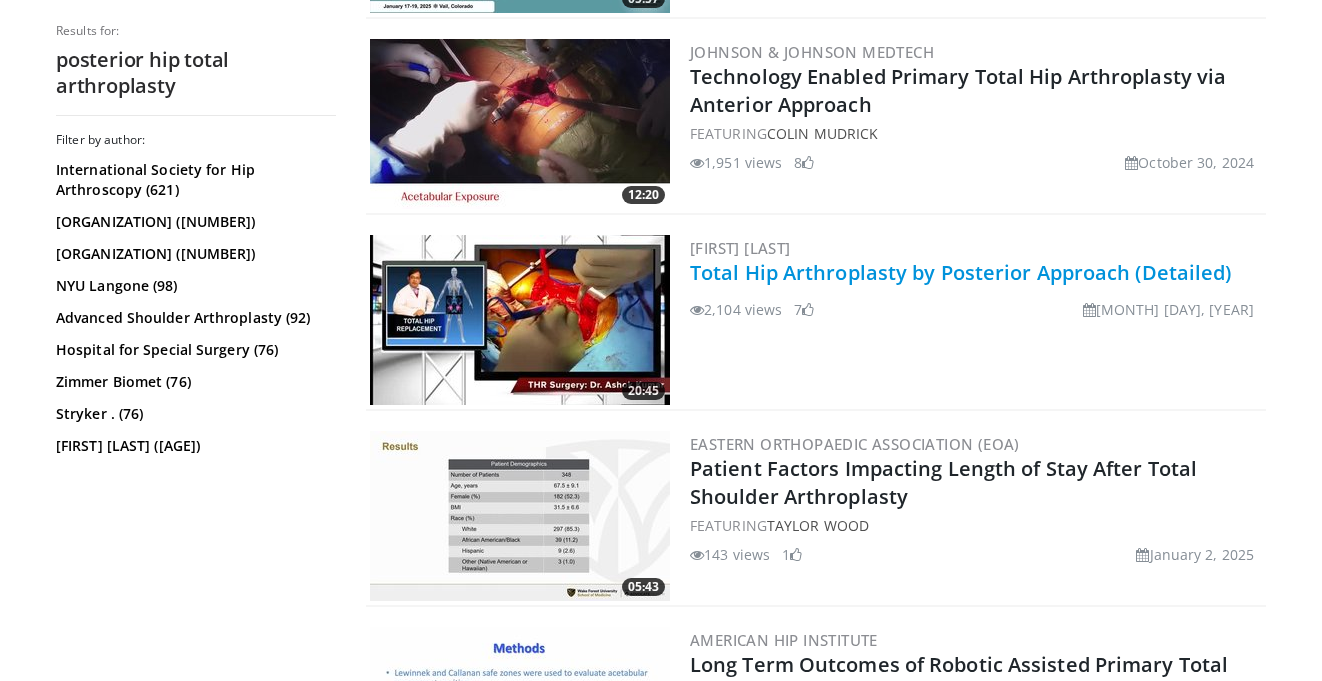 click on "Total Hip Arthroplasty by Posterior Approach (Detailed)" at bounding box center (961, 272) 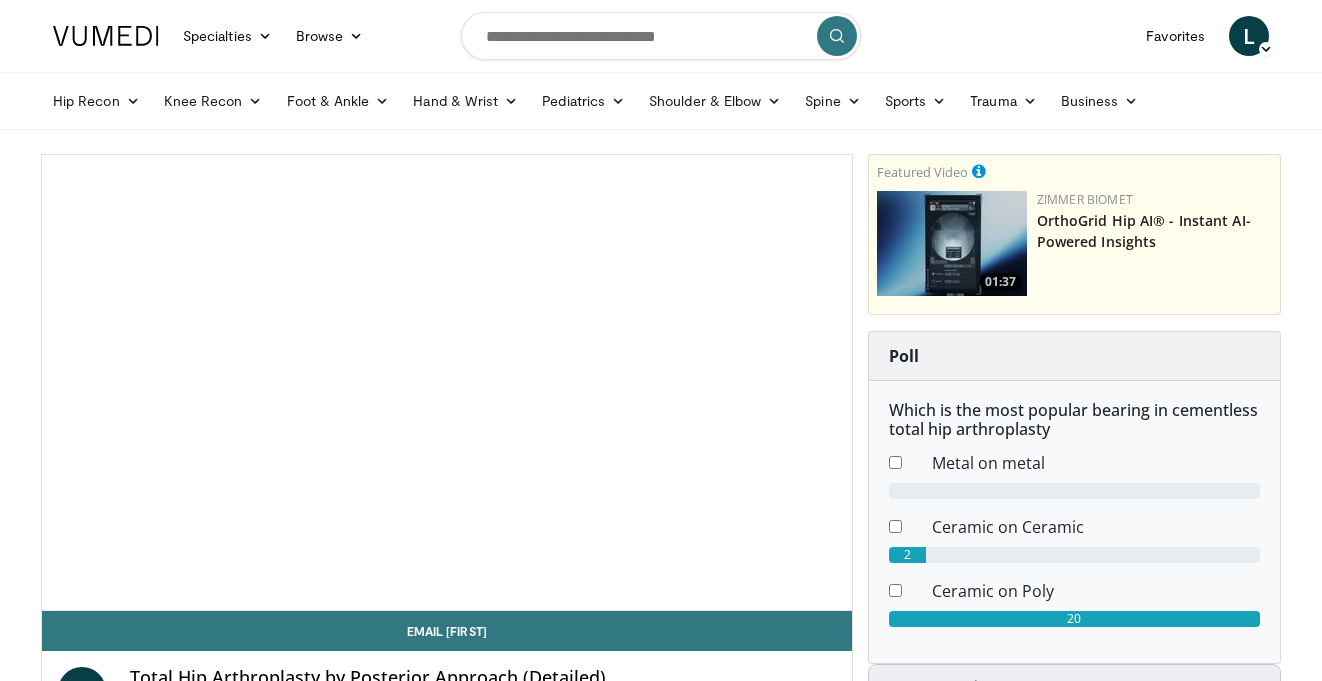 scroll, scrollTop: 0, scrollLeft: 0, axis: both 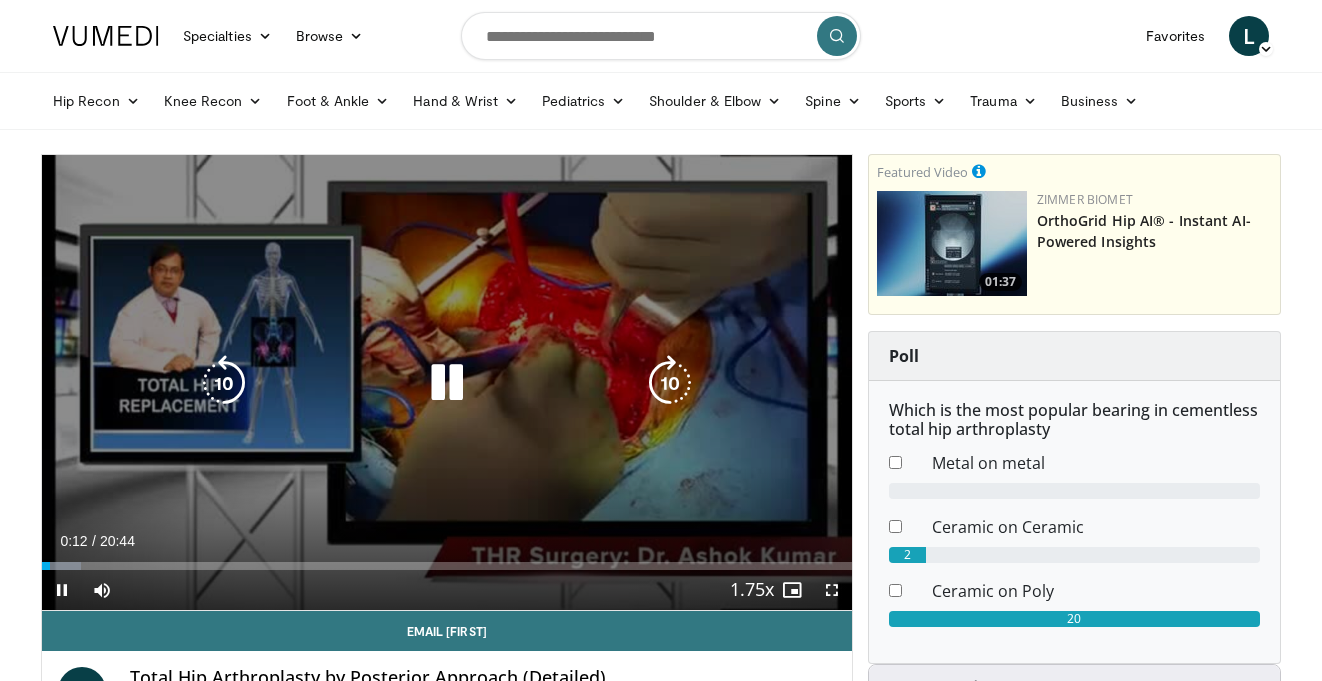 click at bounding box center (670, 383) 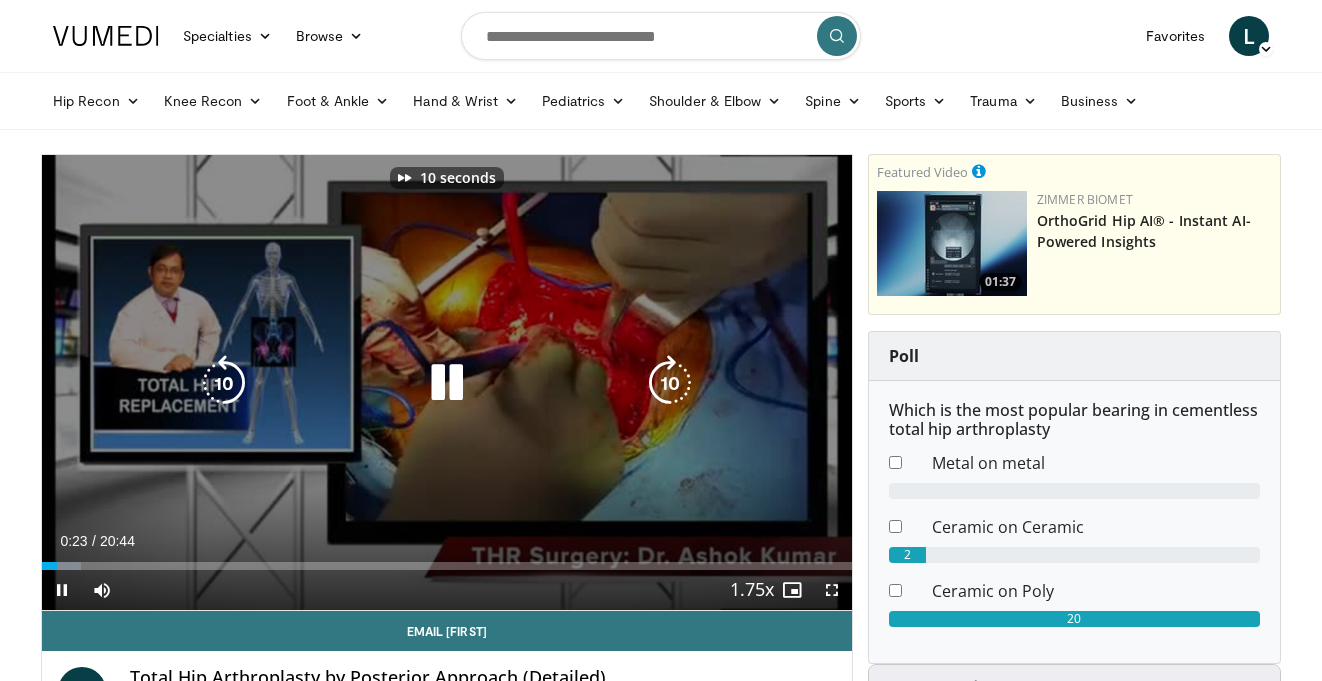 click at bounding box center [670, 383] 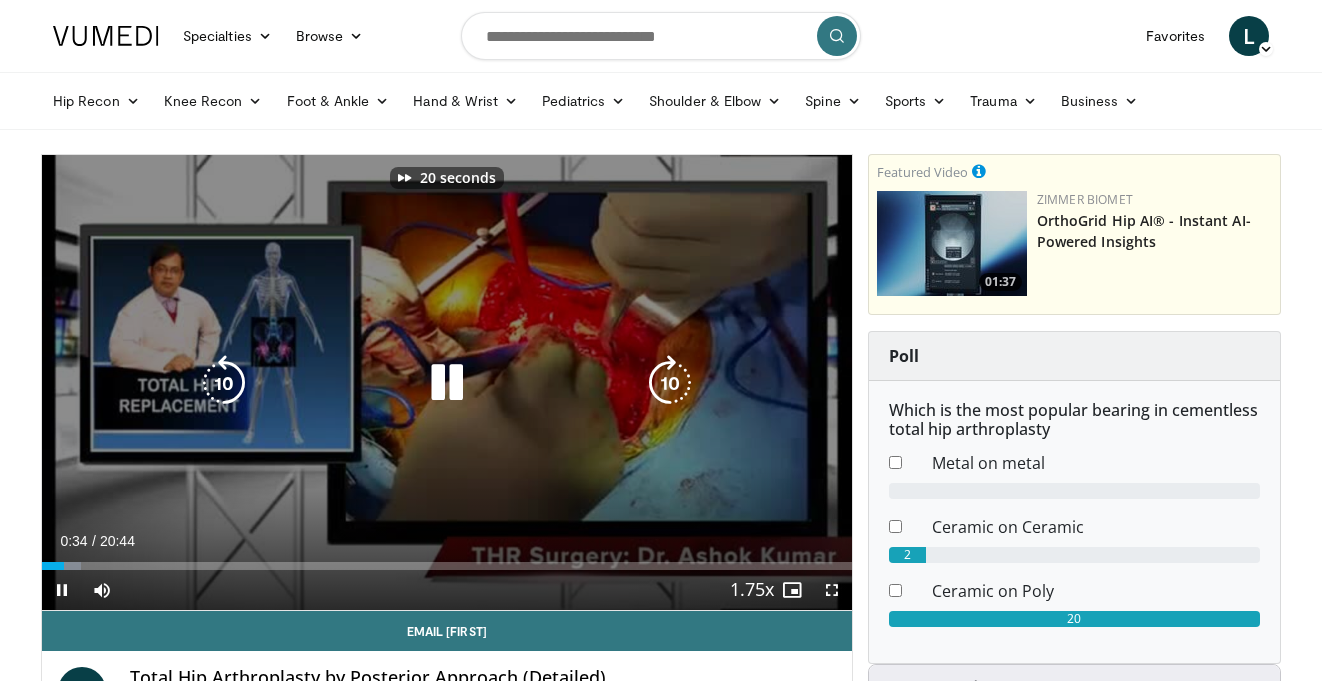 click at bounding box center [670, 383] 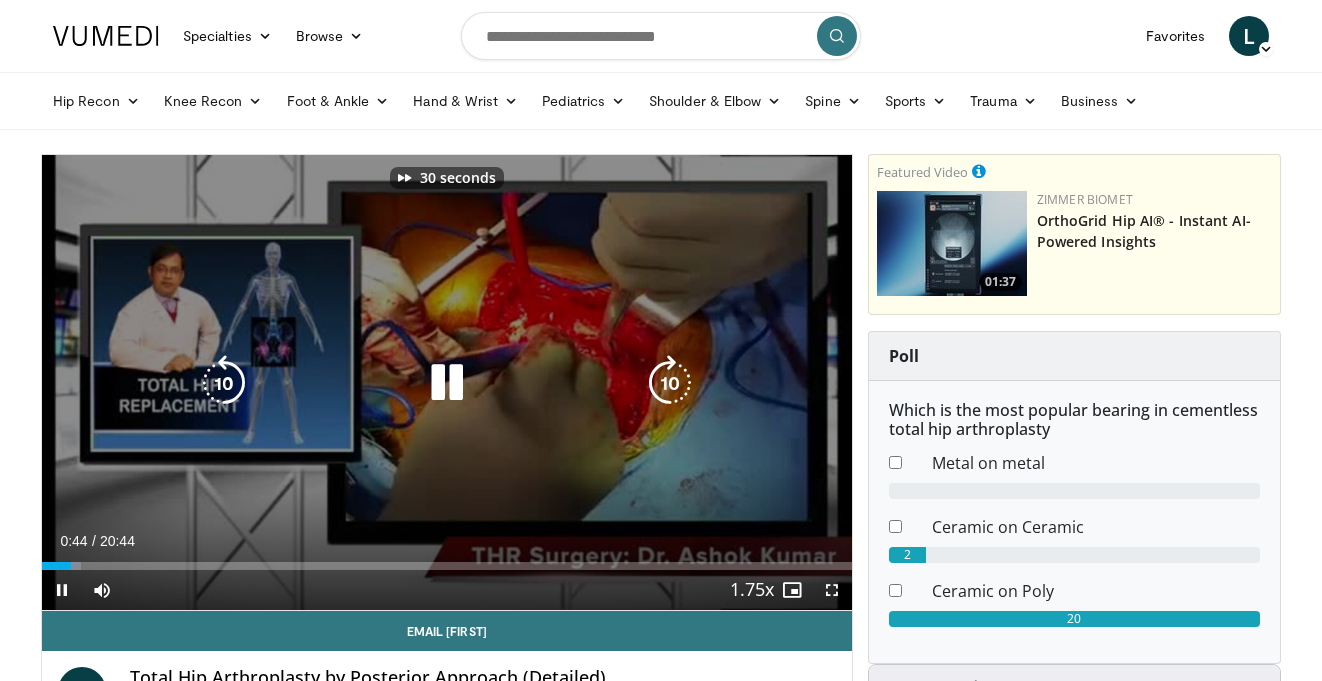 click at bounding box center (670, 383) 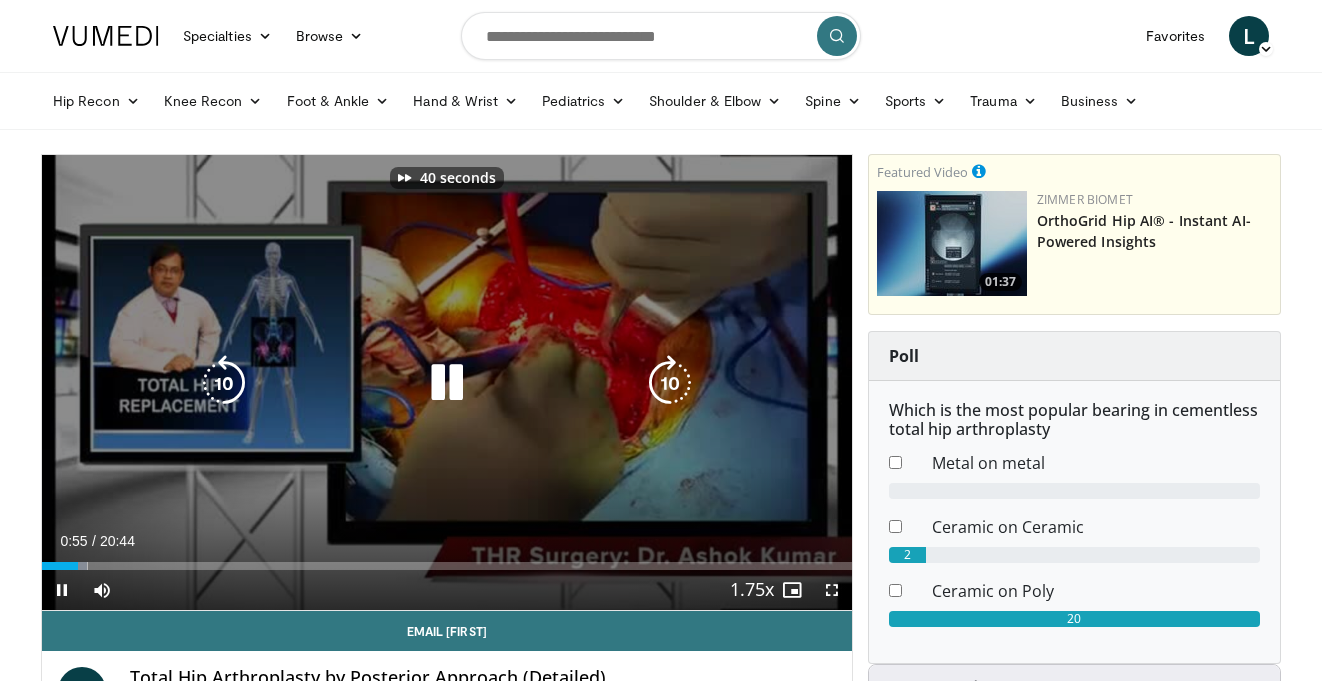 click at bounding box center [670, 383] 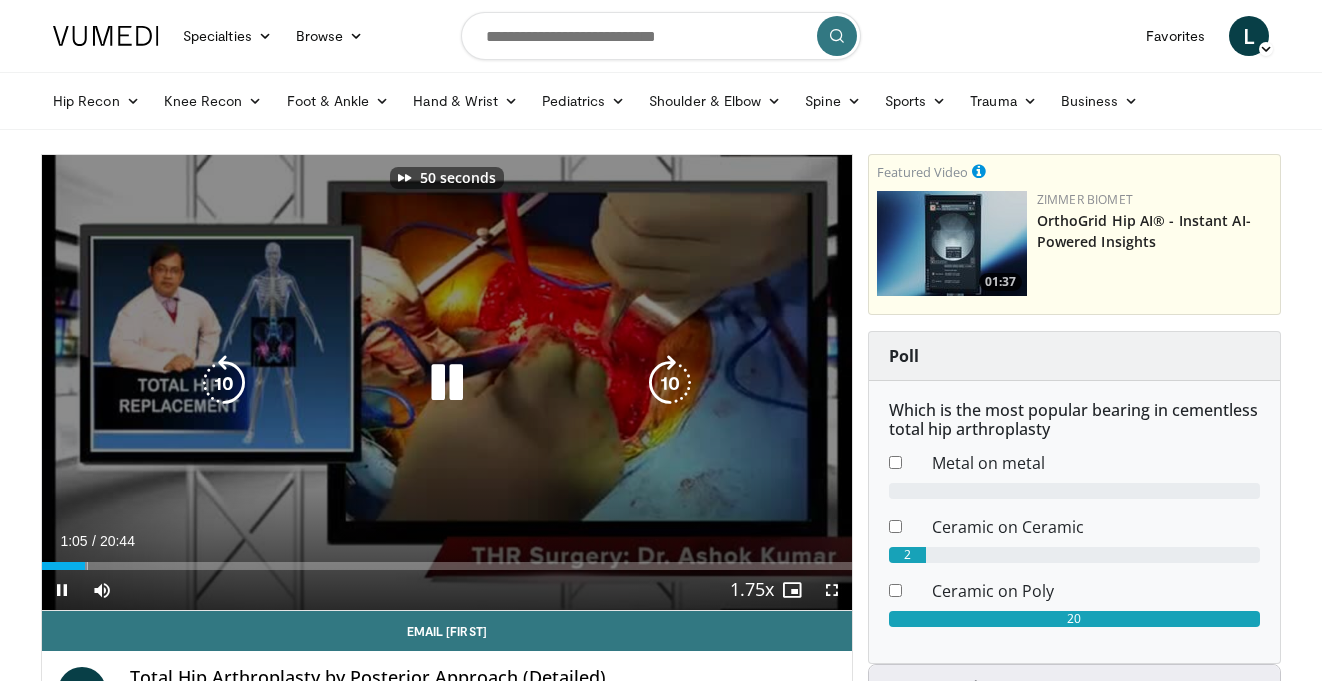 click at bounding box center (670, 383) 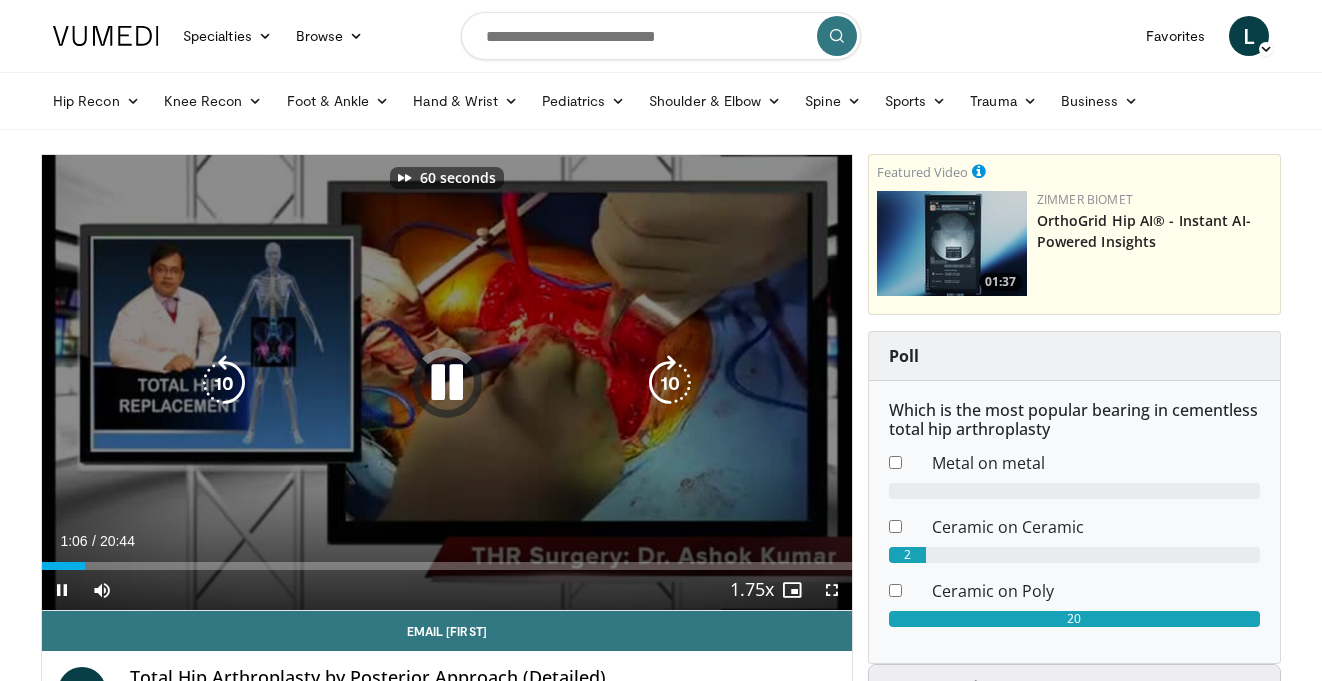 click at bounding box center (670, 383) 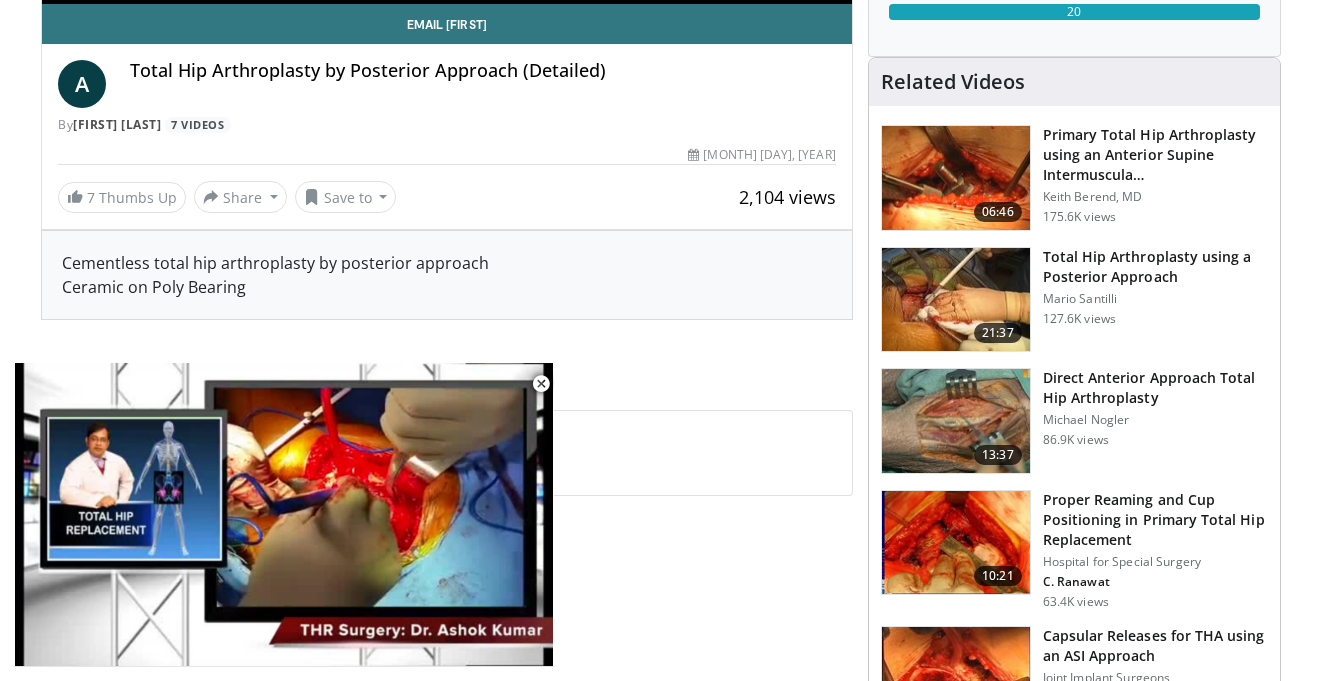 scroll, scrollTop: 609, scrollLeft: 0, axis: vertical 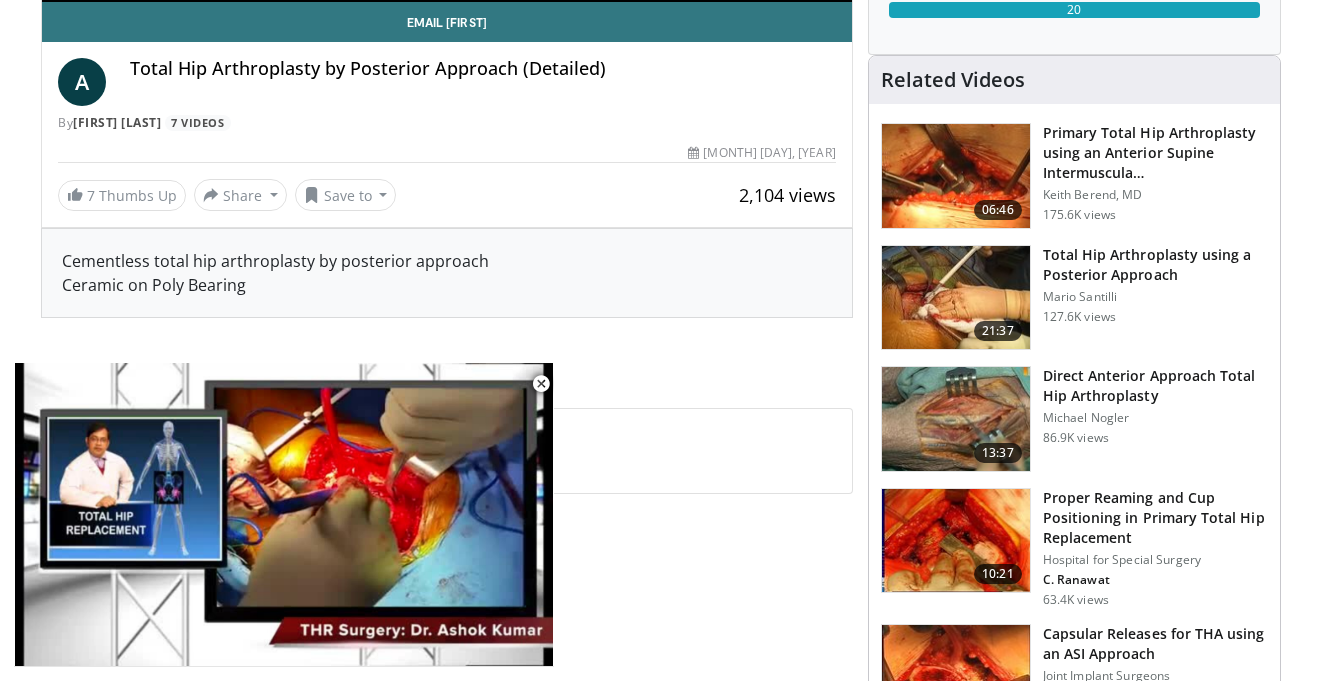 click on "Total Hip Arthroplasty using a Posterior Approach" at bounding box center [1155, 265] 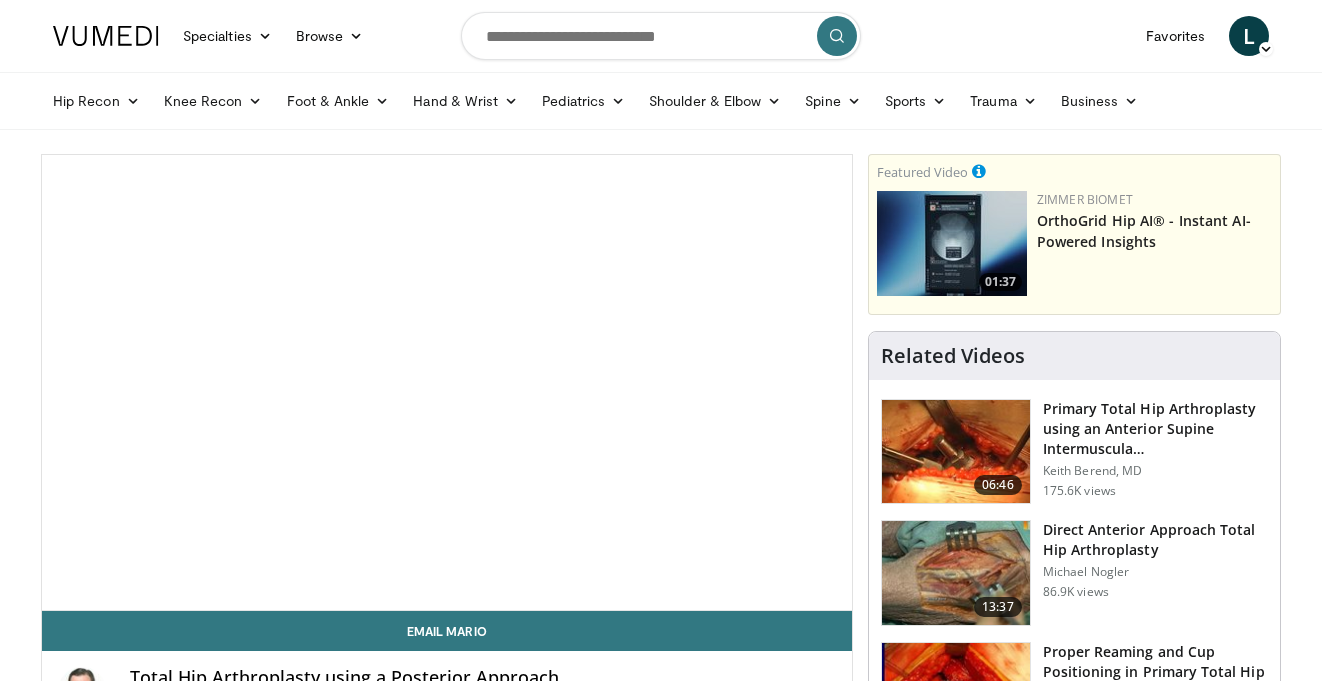 scroll, scrollTop: 0, scrollLeft: 0, axis: both 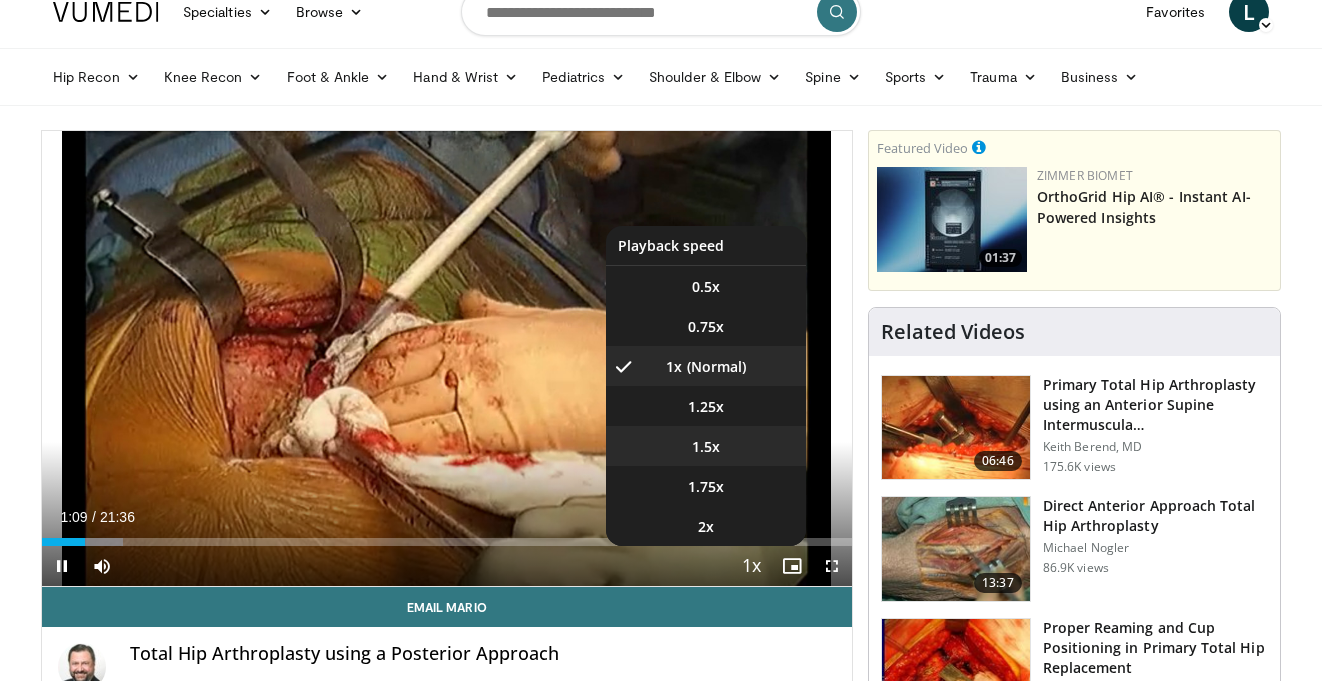 click on "1.5x" at bounding box center [706, 446] 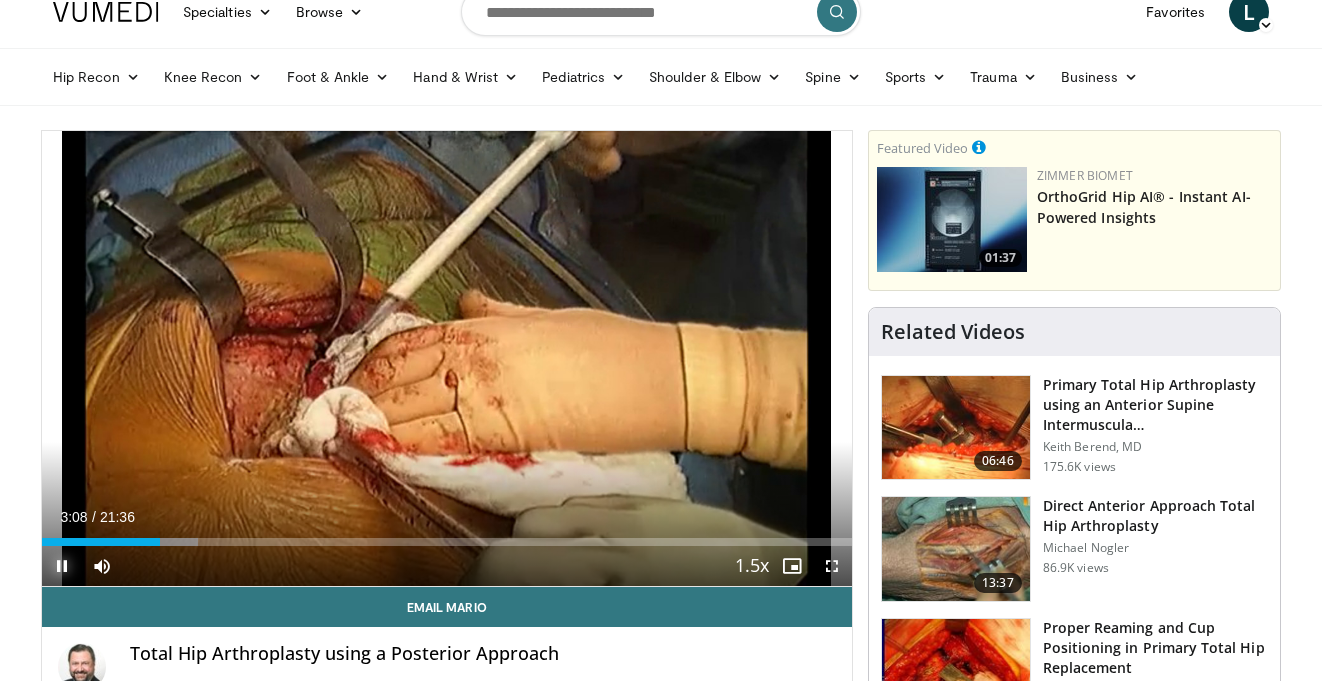 click at bounding box center (62, 566) 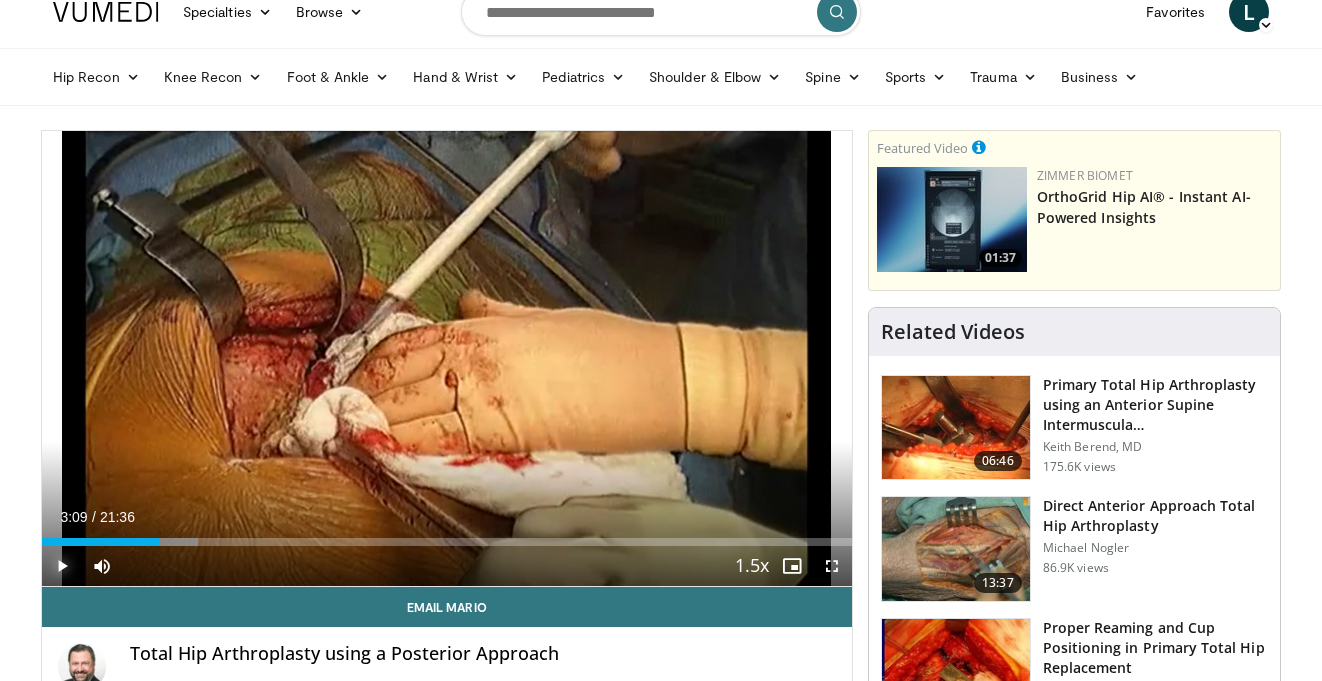 click at bounding box center (62, 566) 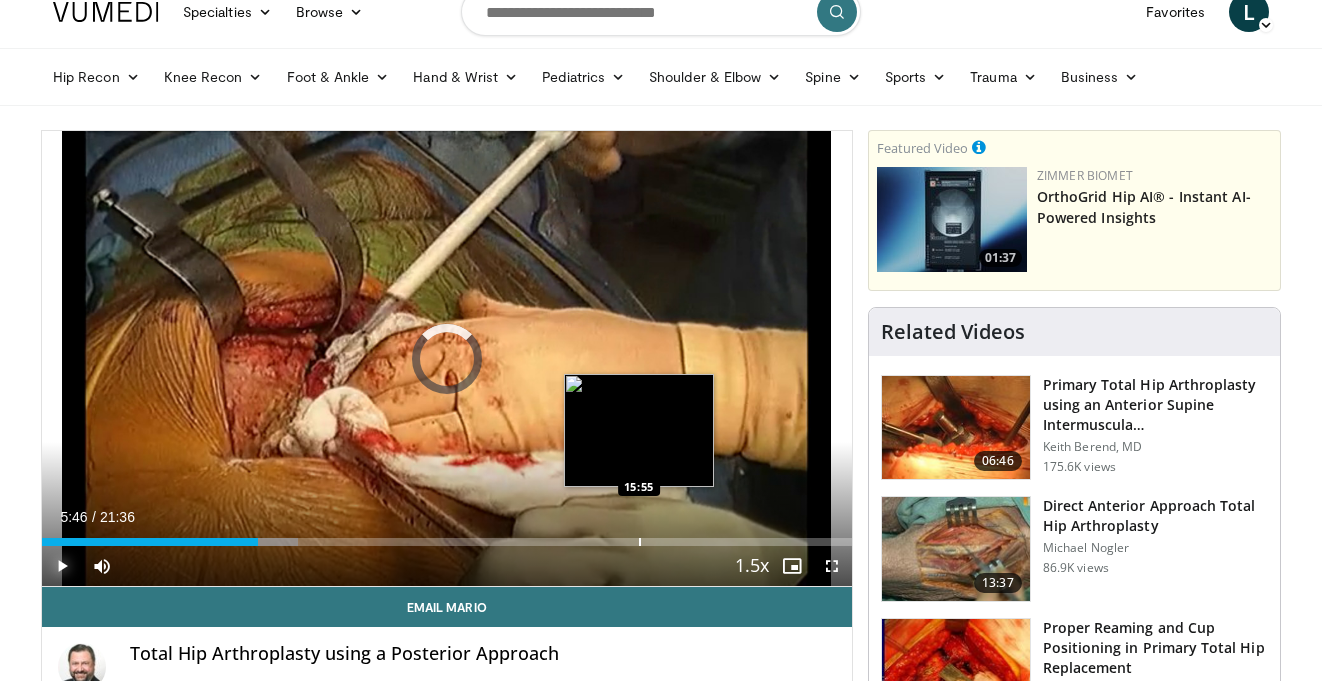 click at bounding box center [640, 542] 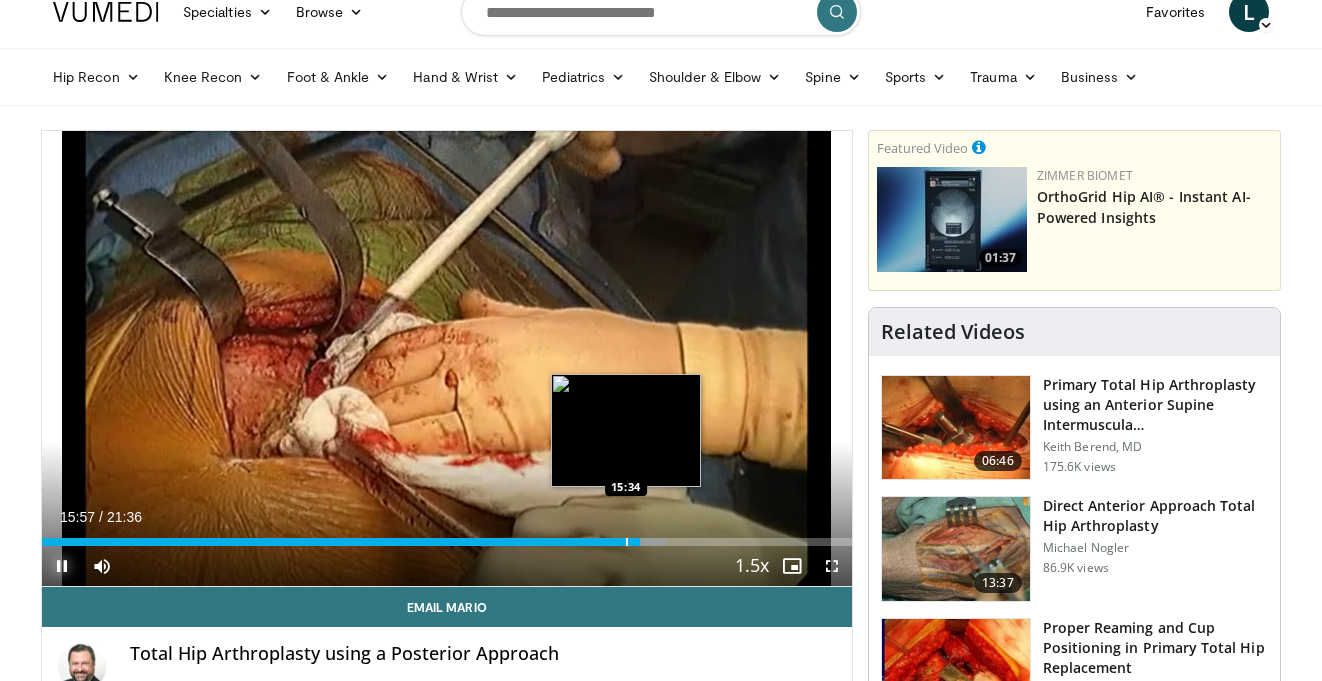 click at bounding box center [627, 542] 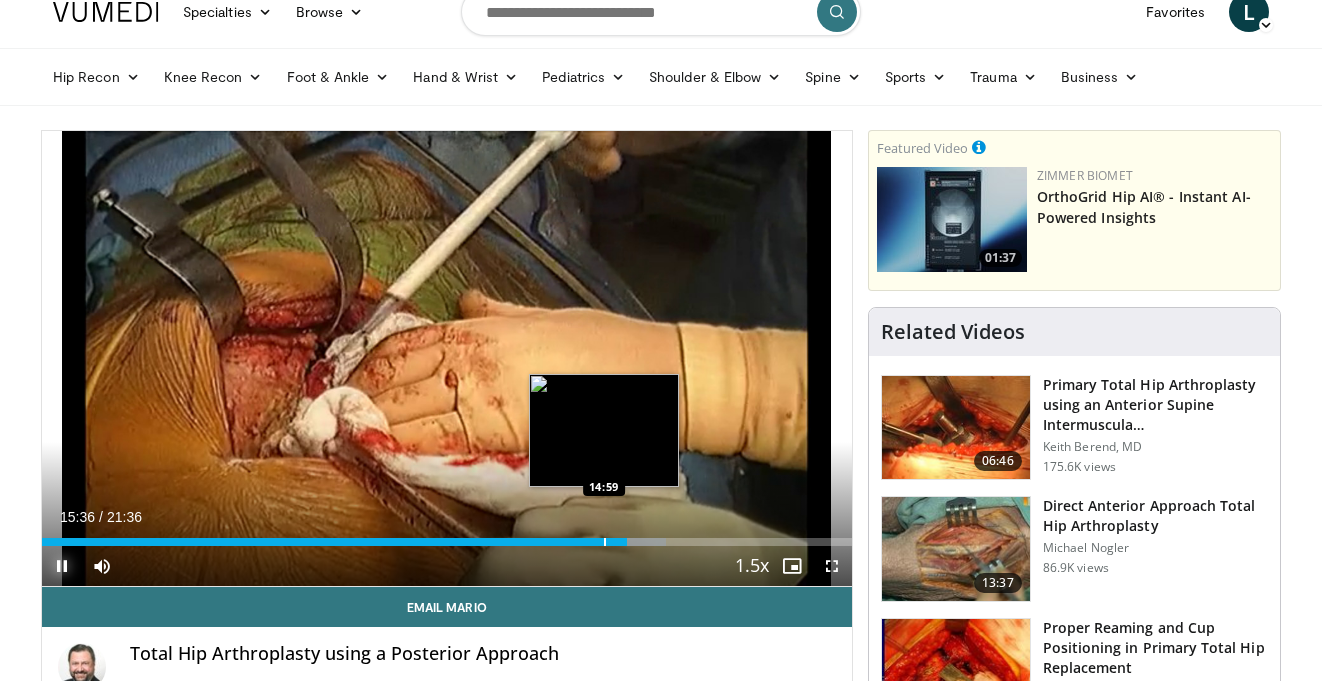 click at bounding box center (605, 542) 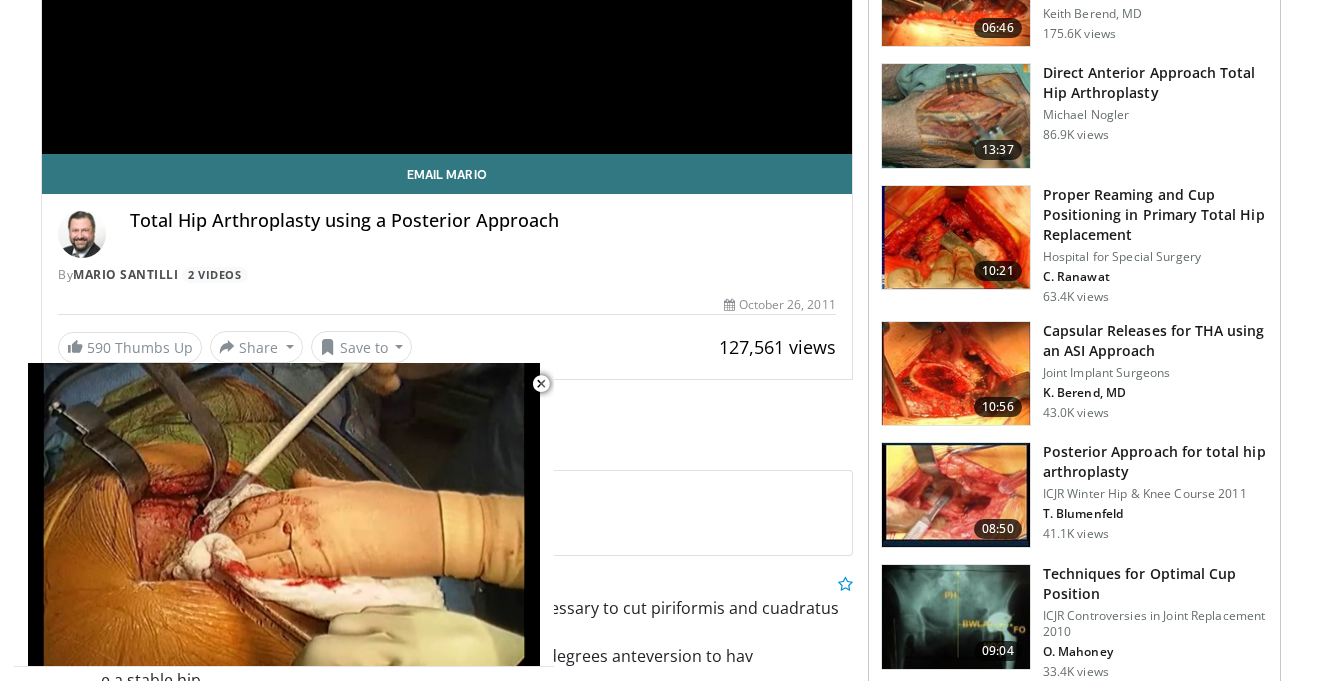scroll, scrollTop: 458, scrollLeft: 0, axis: vertical 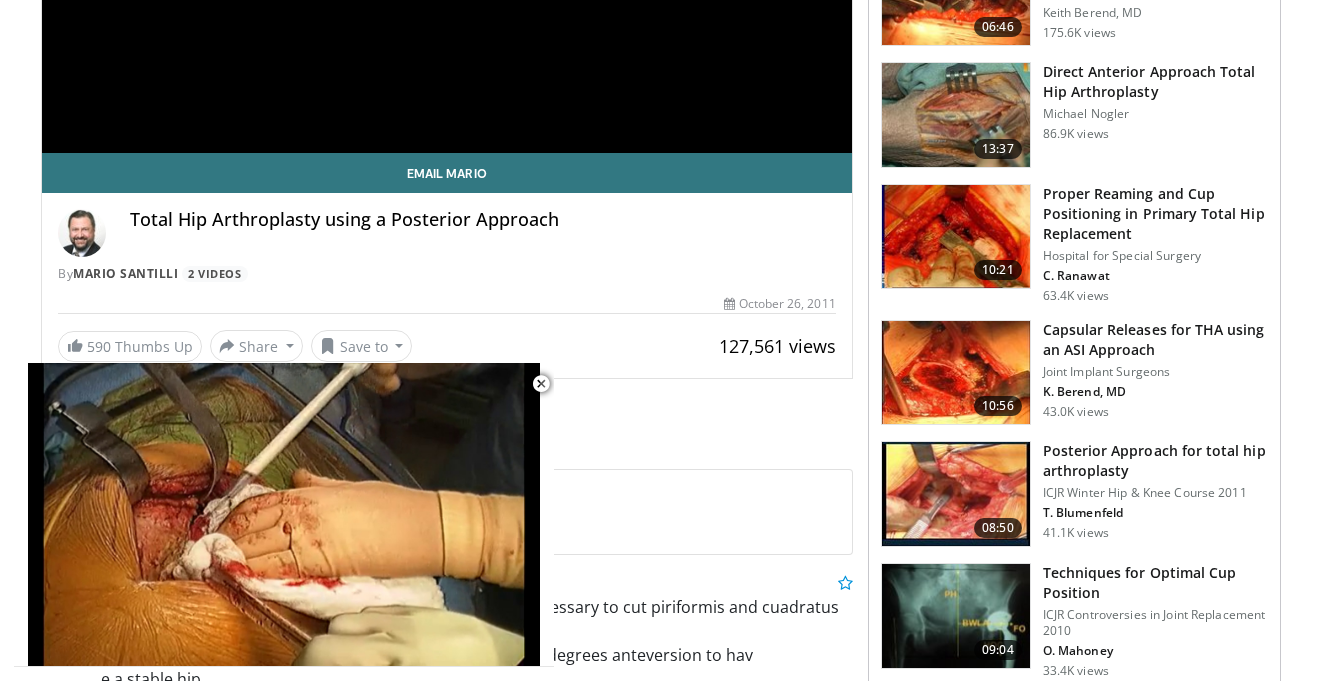 click at bounding box center [956, 494] 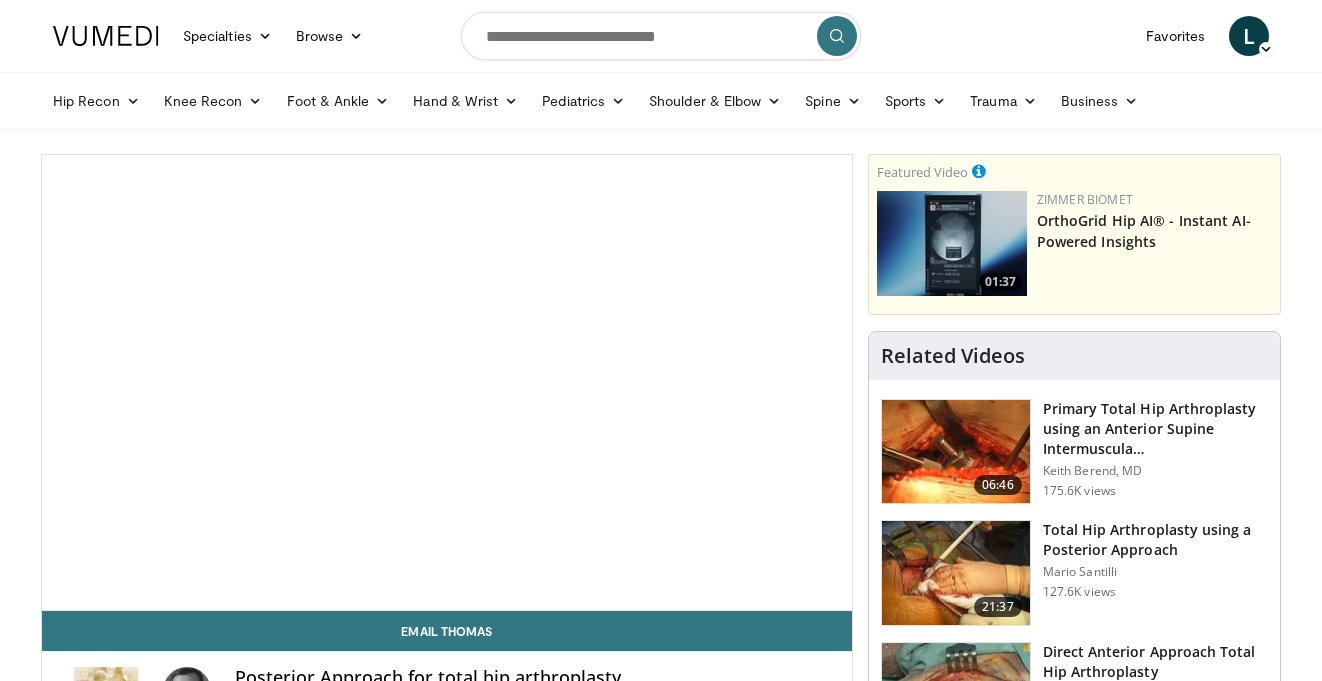 scroll, scrollTop: 0, scrollLeft: 0, axis: both 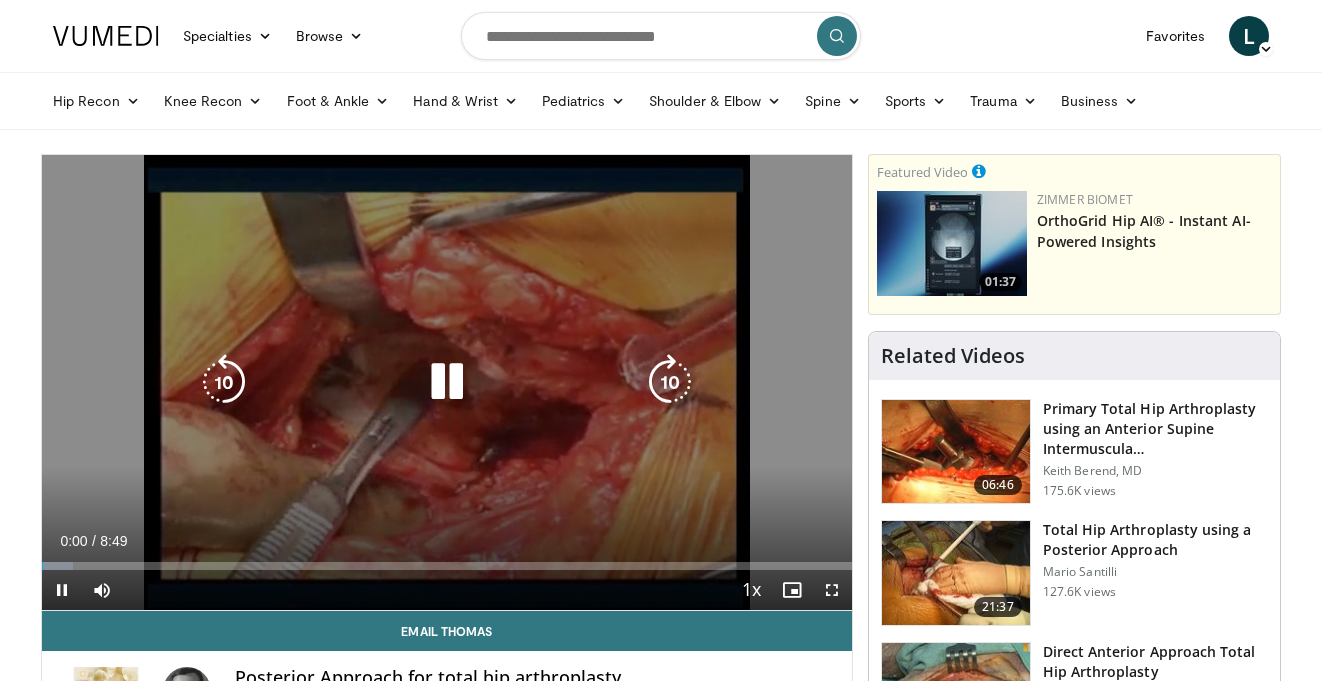 click at bounding box center [670, 382] 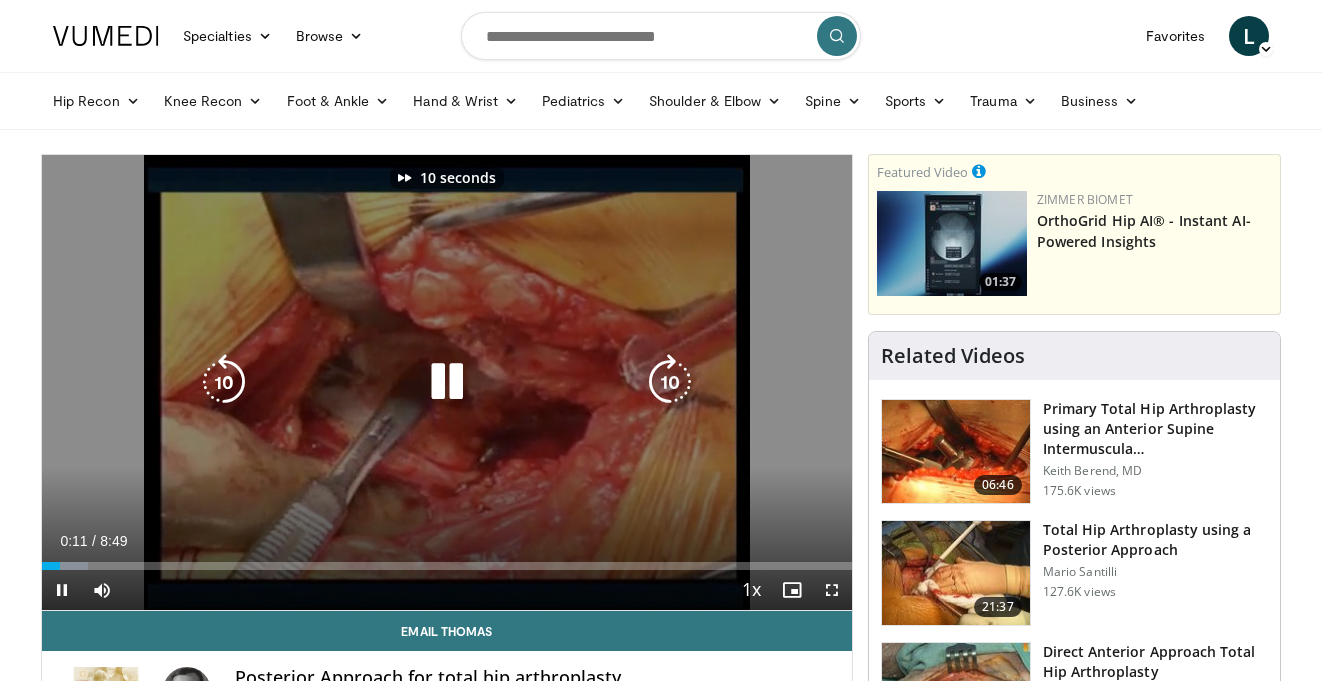 click at bounding box center (670, 382) 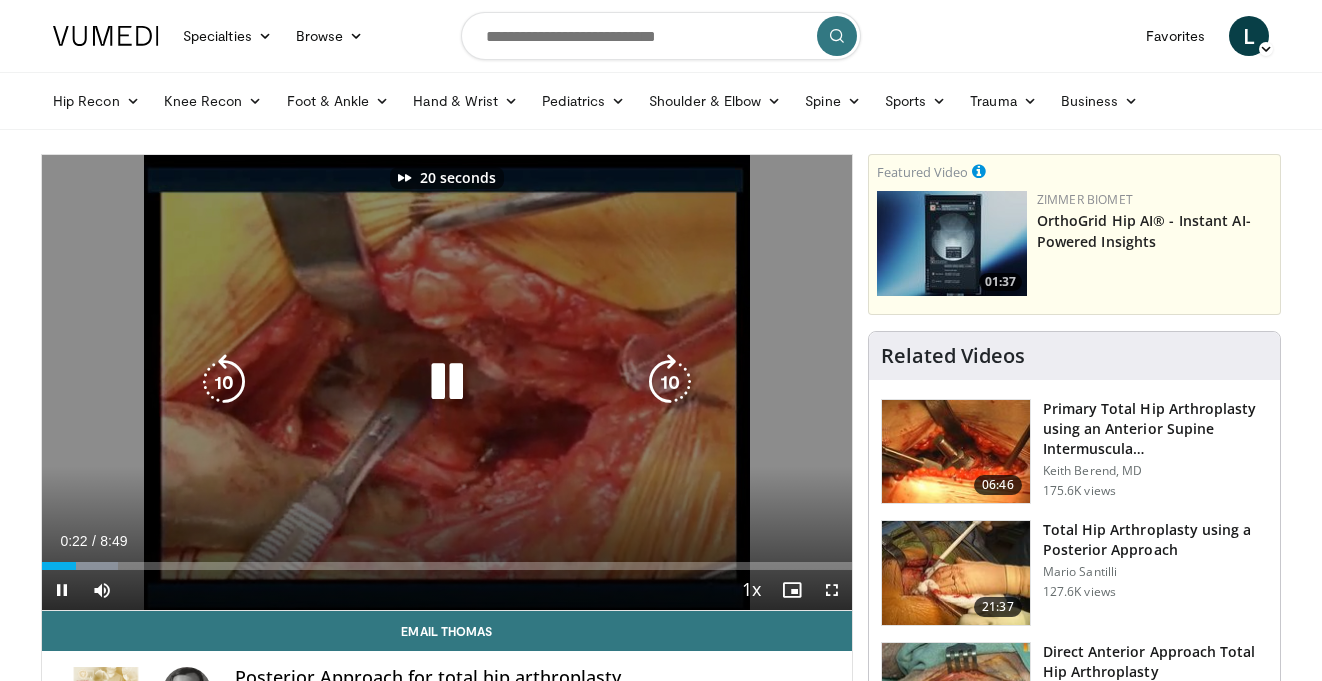 click at bounding box center [670, 382] 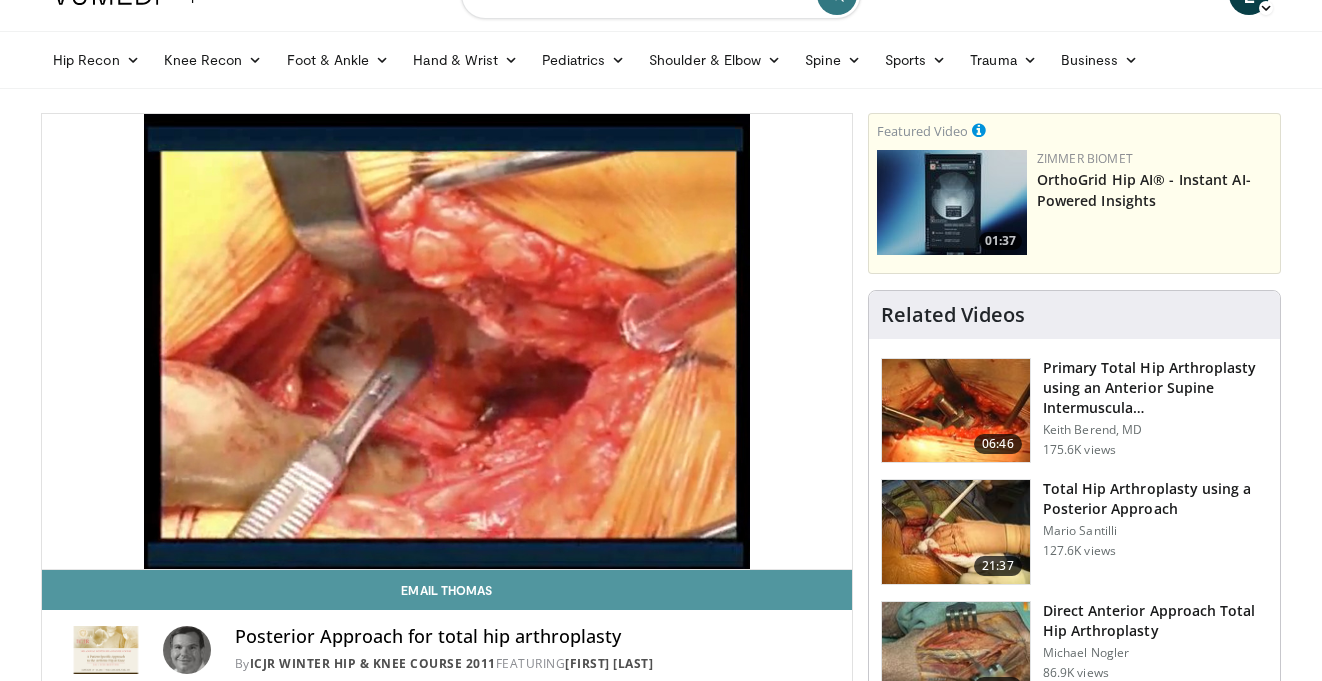 scroll, scrollTop: 79, scrollLeft: 0, axis: vertical 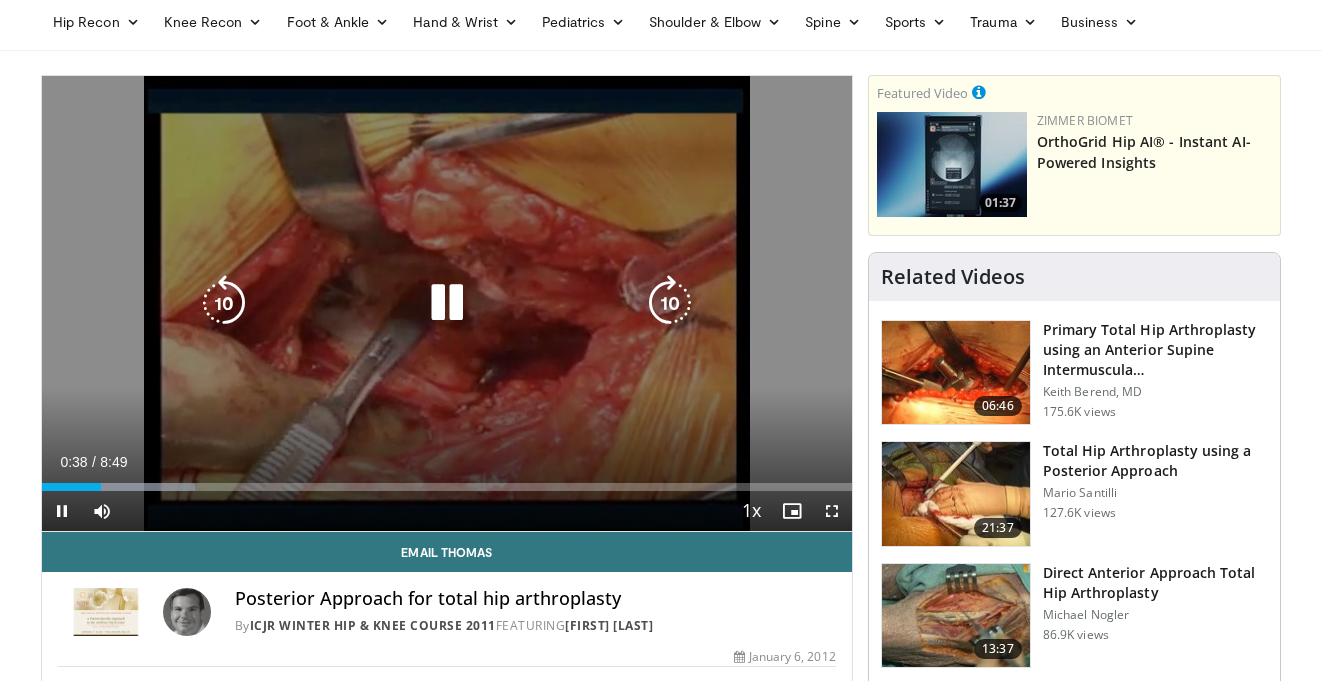 click at bounding box center (670, 303) 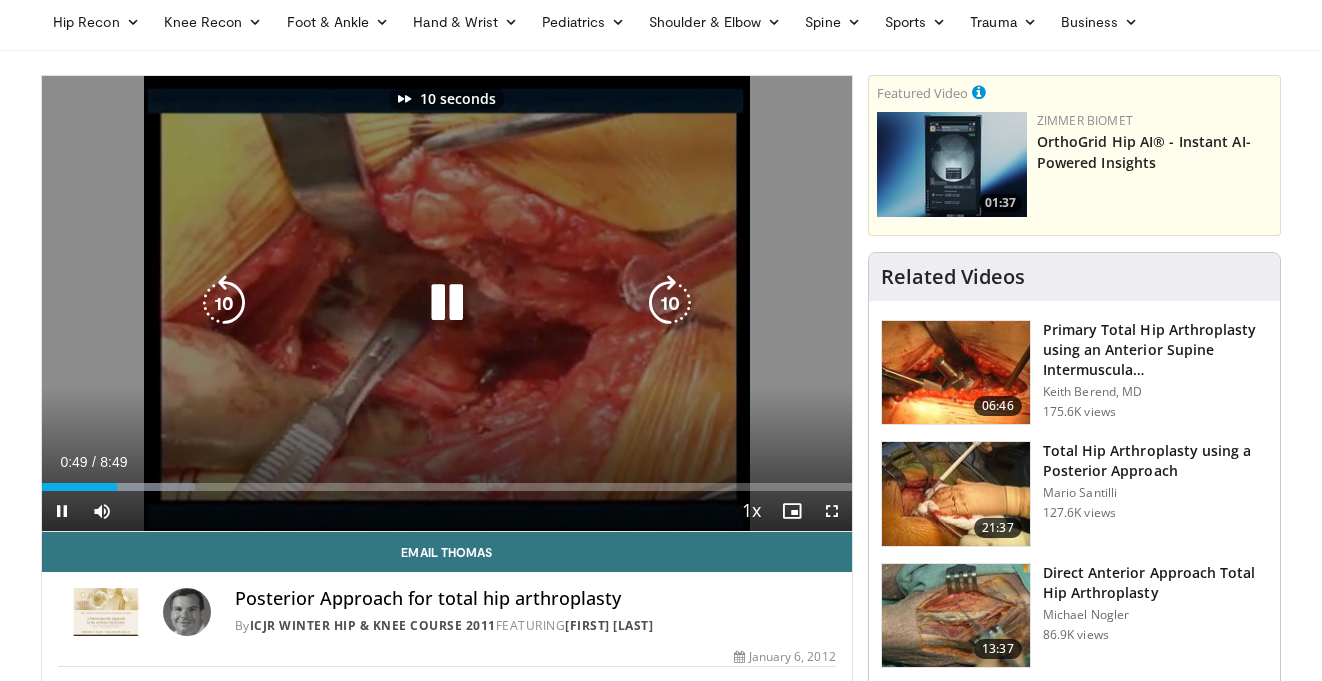 click at bounding box center [670, 303] 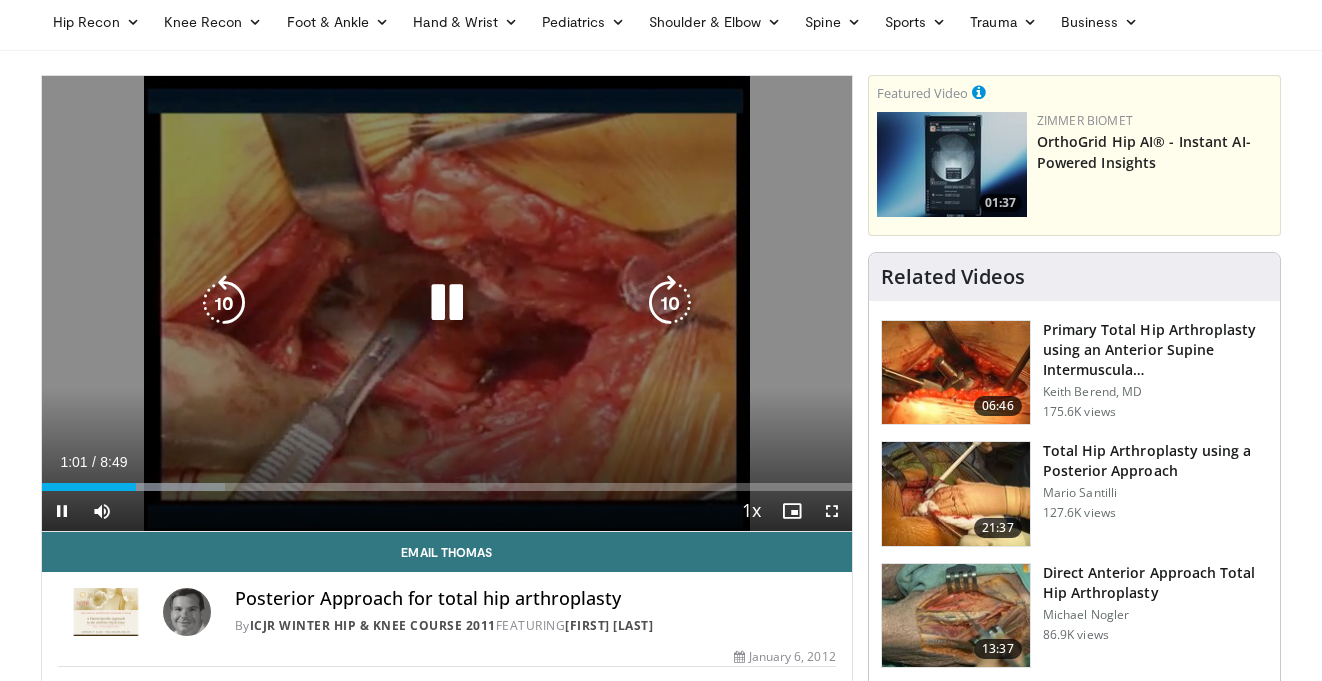 click at bounding box center [670, 303] 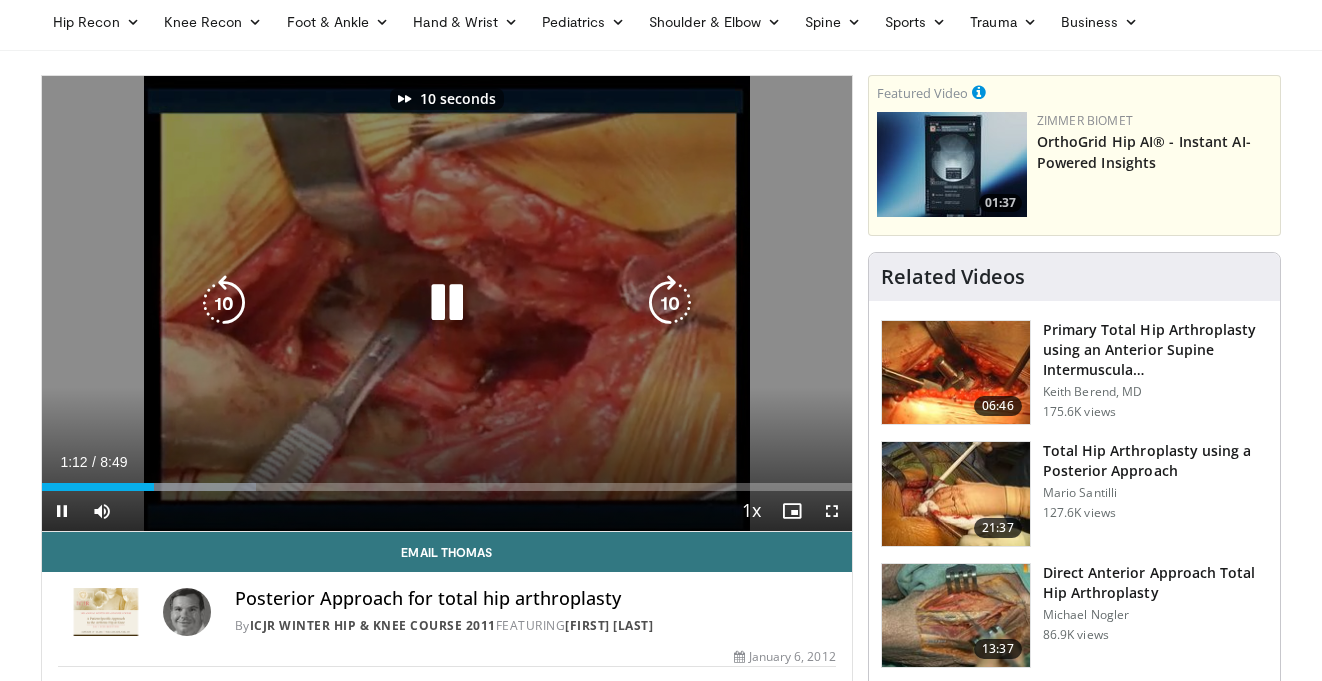 click at bounding box center (670, 303) 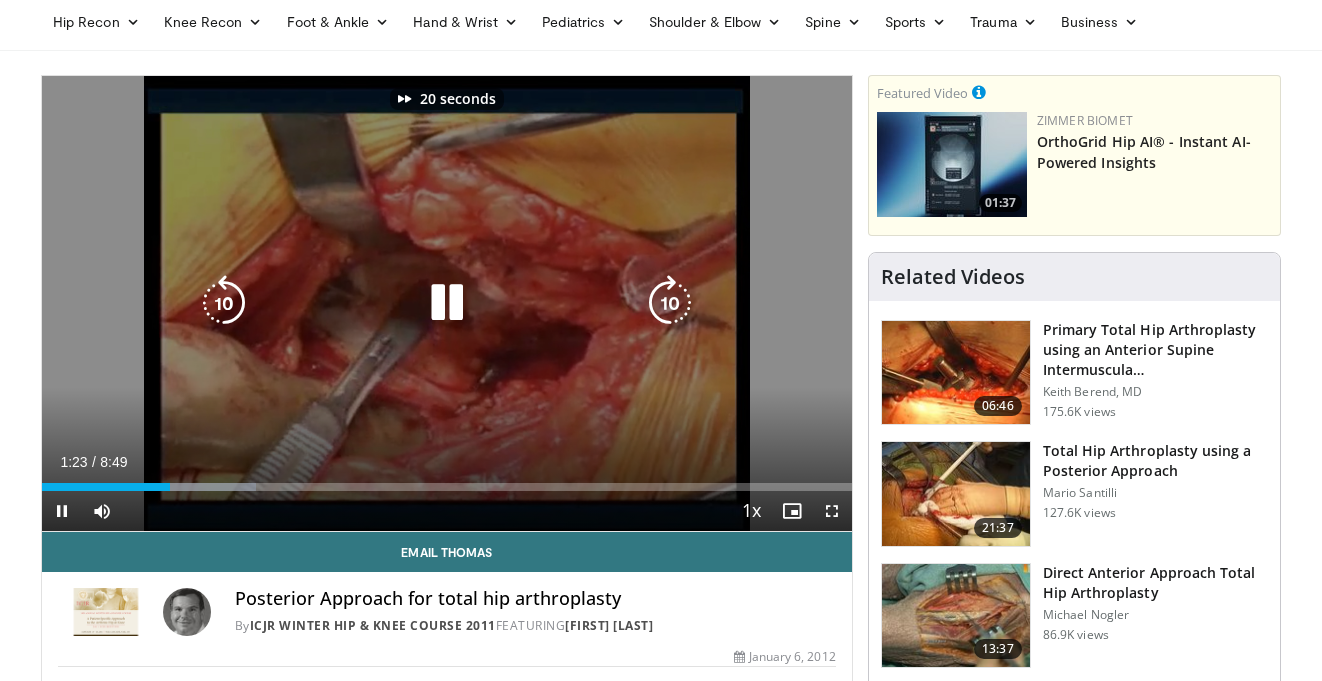 click at bounding box center (670, 303) 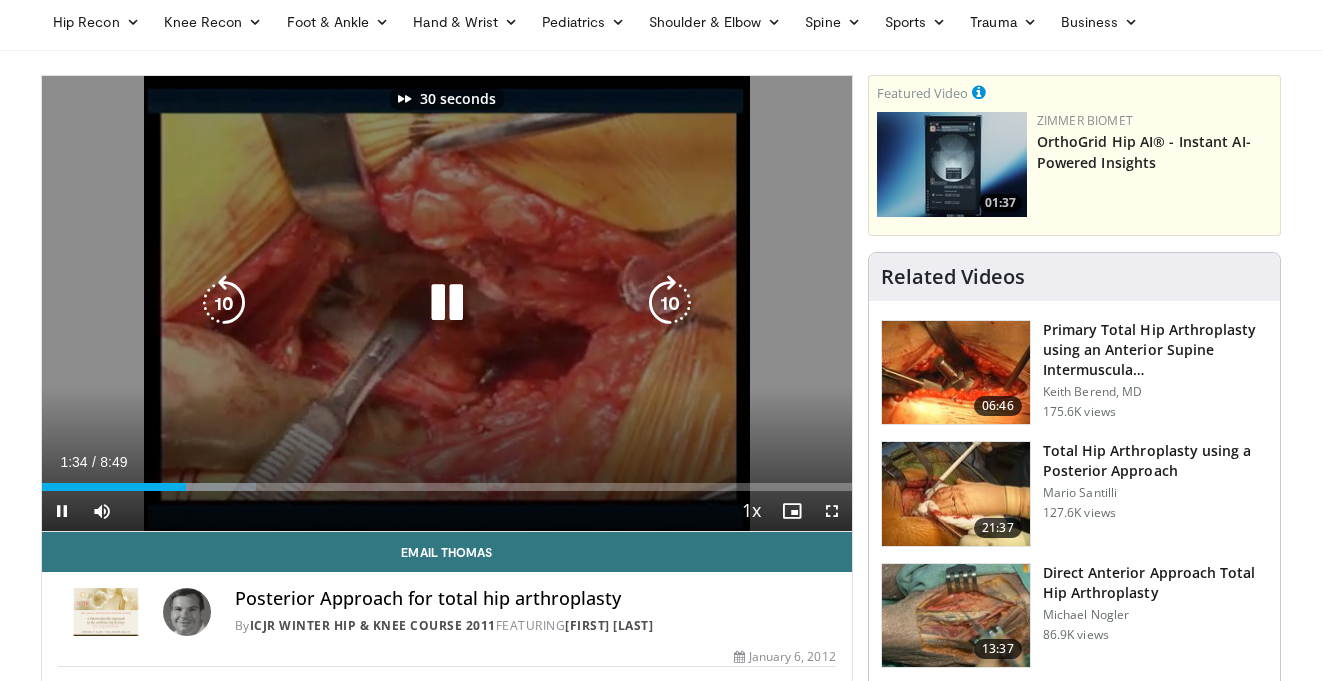 click at bounding box center (670, 303) 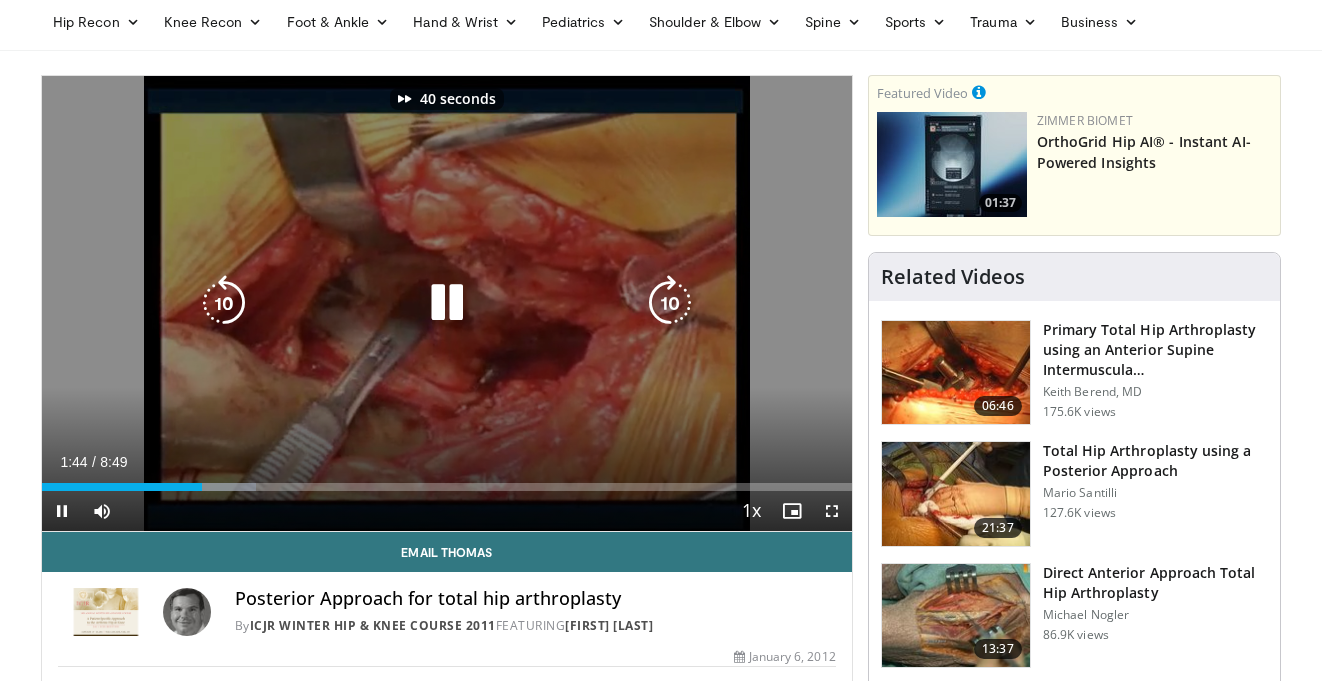 click at bounding box center (670, 303) 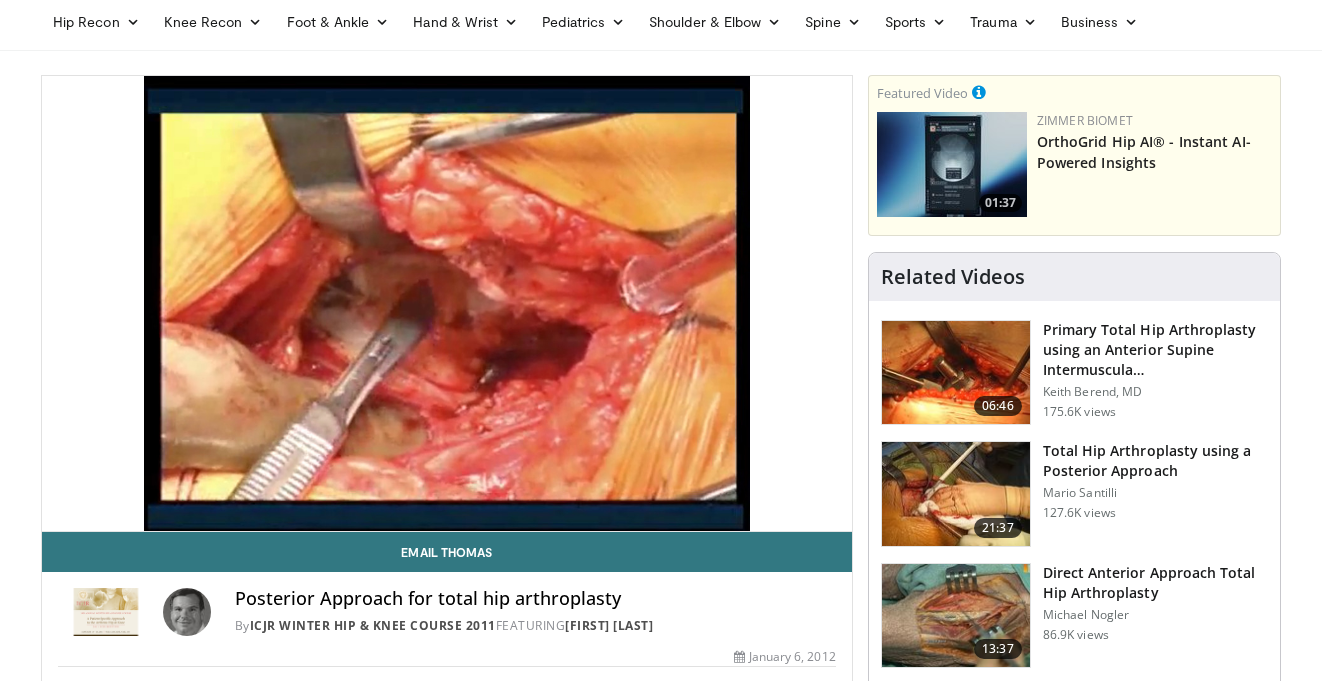 scroll, scrollTop: 82, scrollLeft: 0, axis: vertical 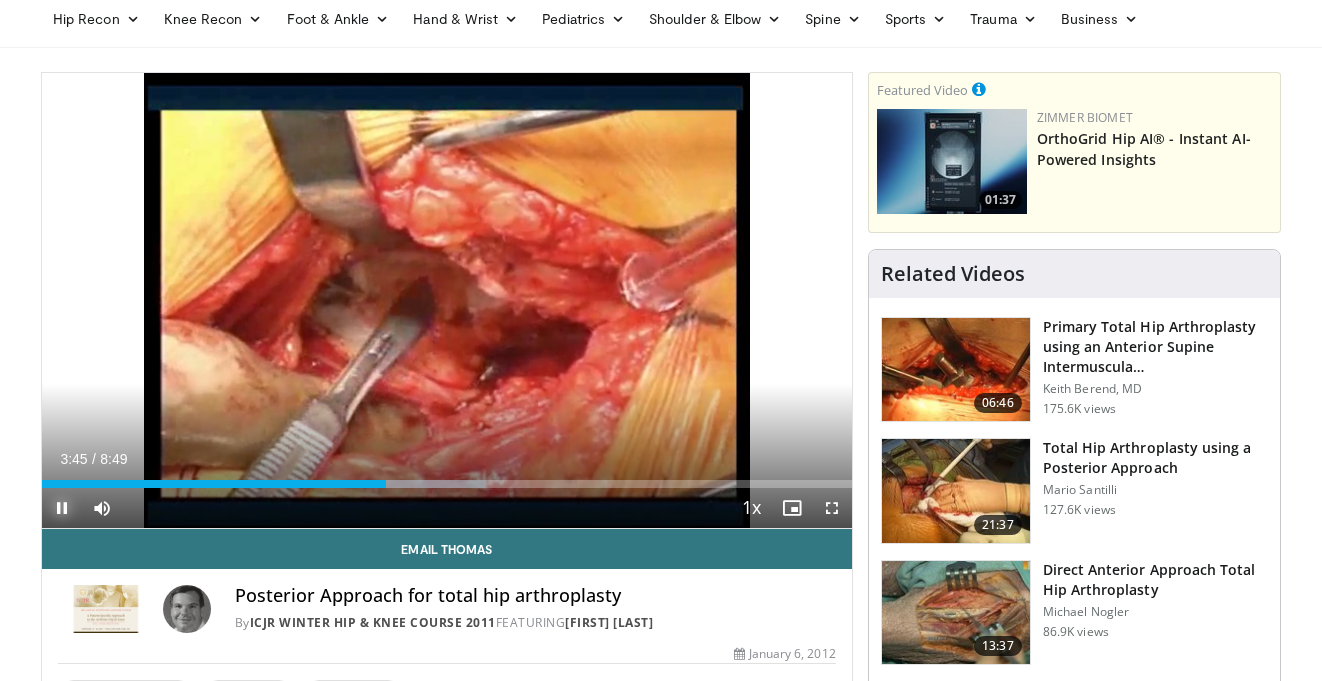 click at bounding box center [62, 508] 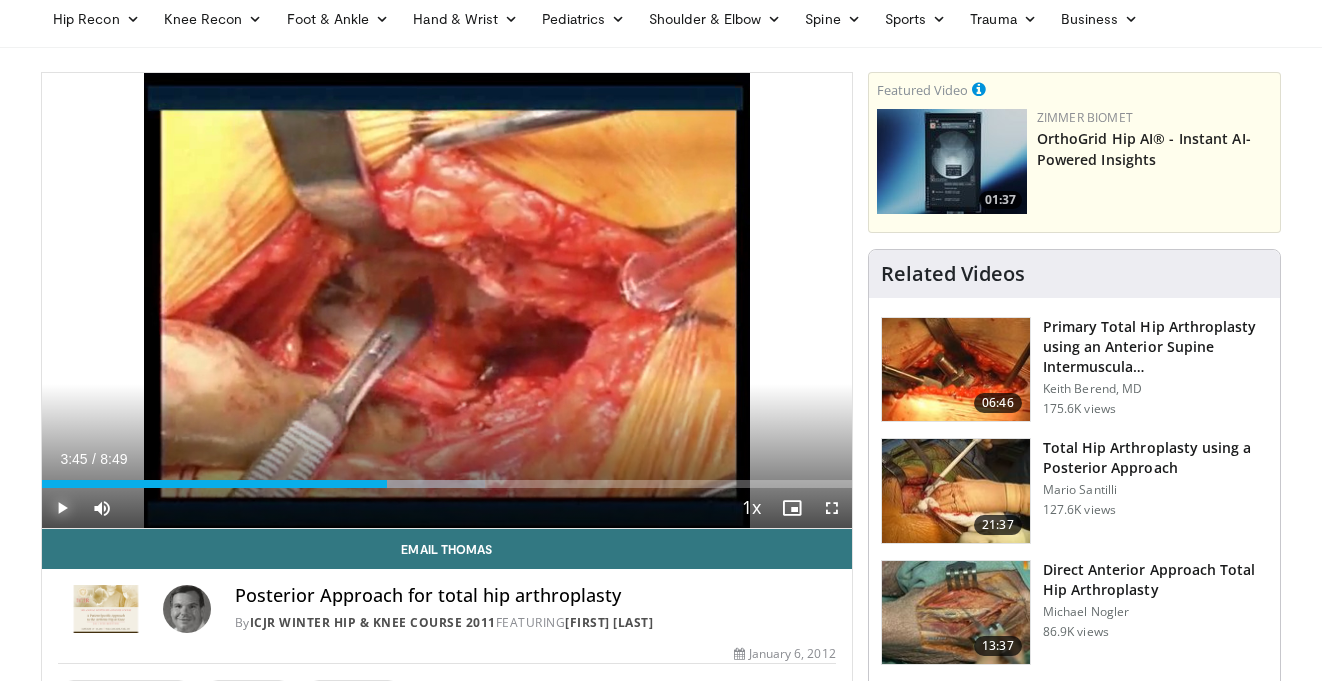 click at bounding box center [62, 508] 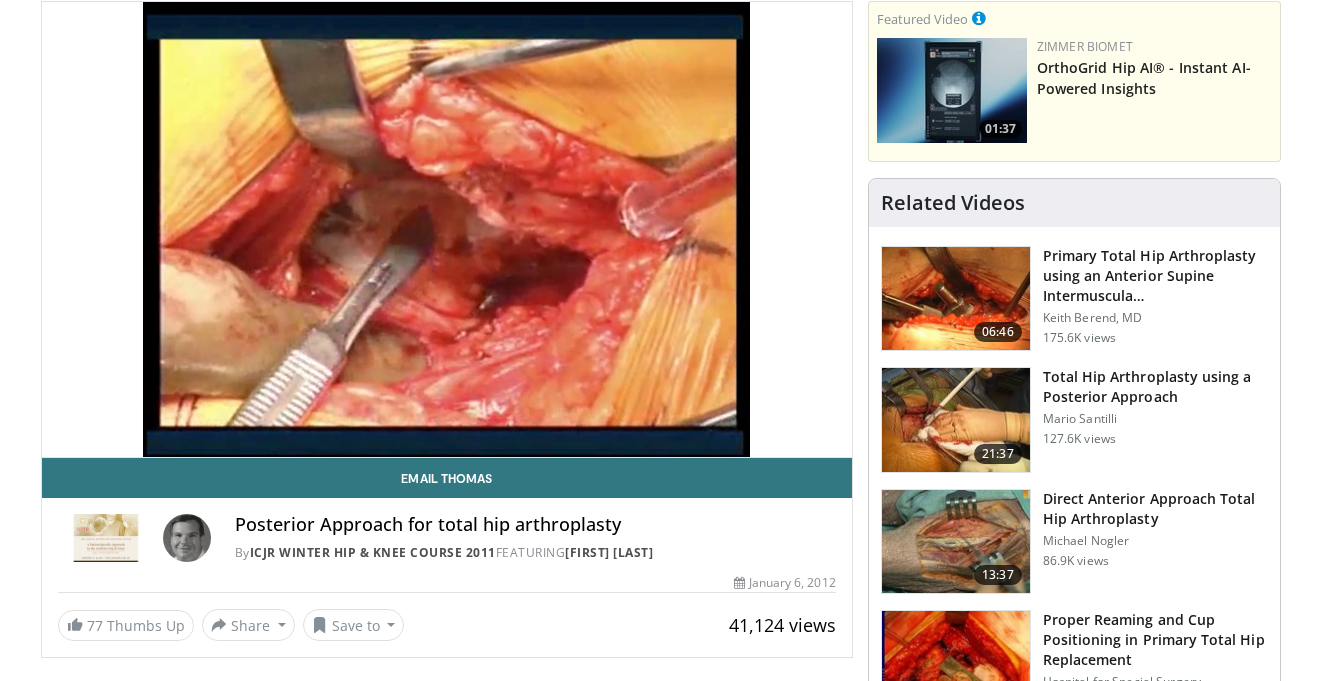 scroll, scrollTop: 150, scrollLeft: 0, axis: vertical 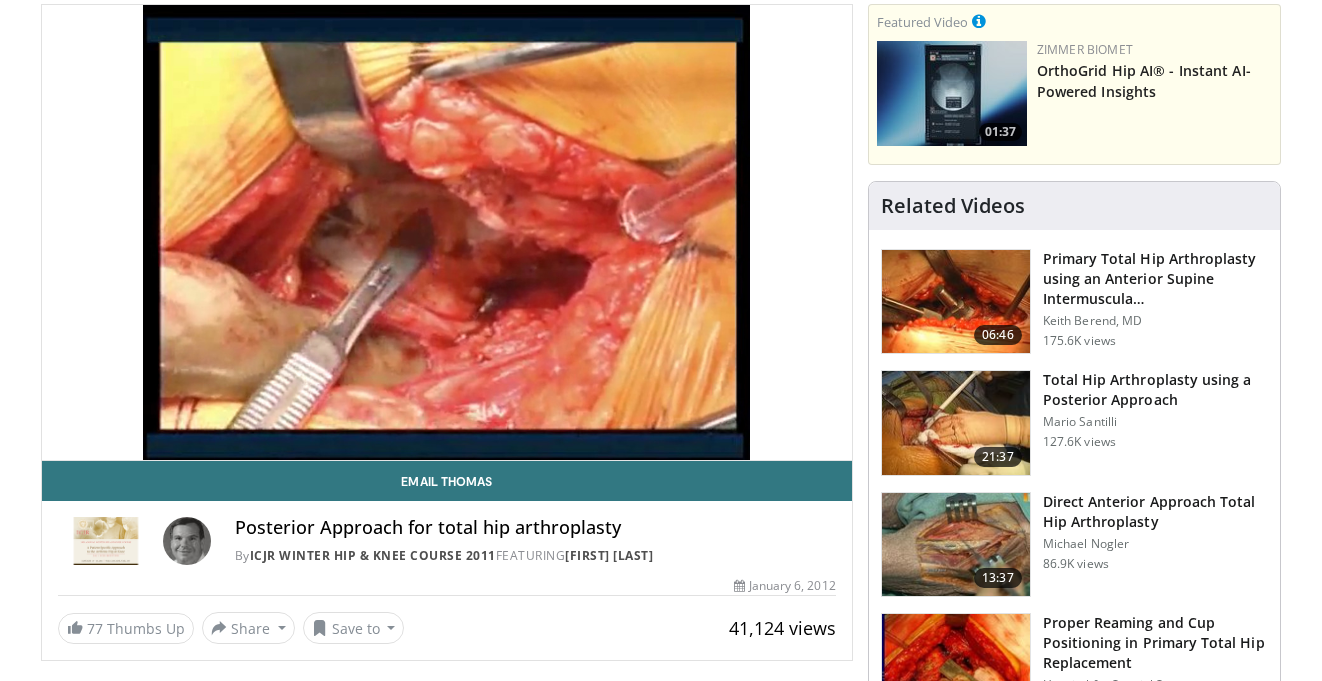 click at bounding box center (956, 423) 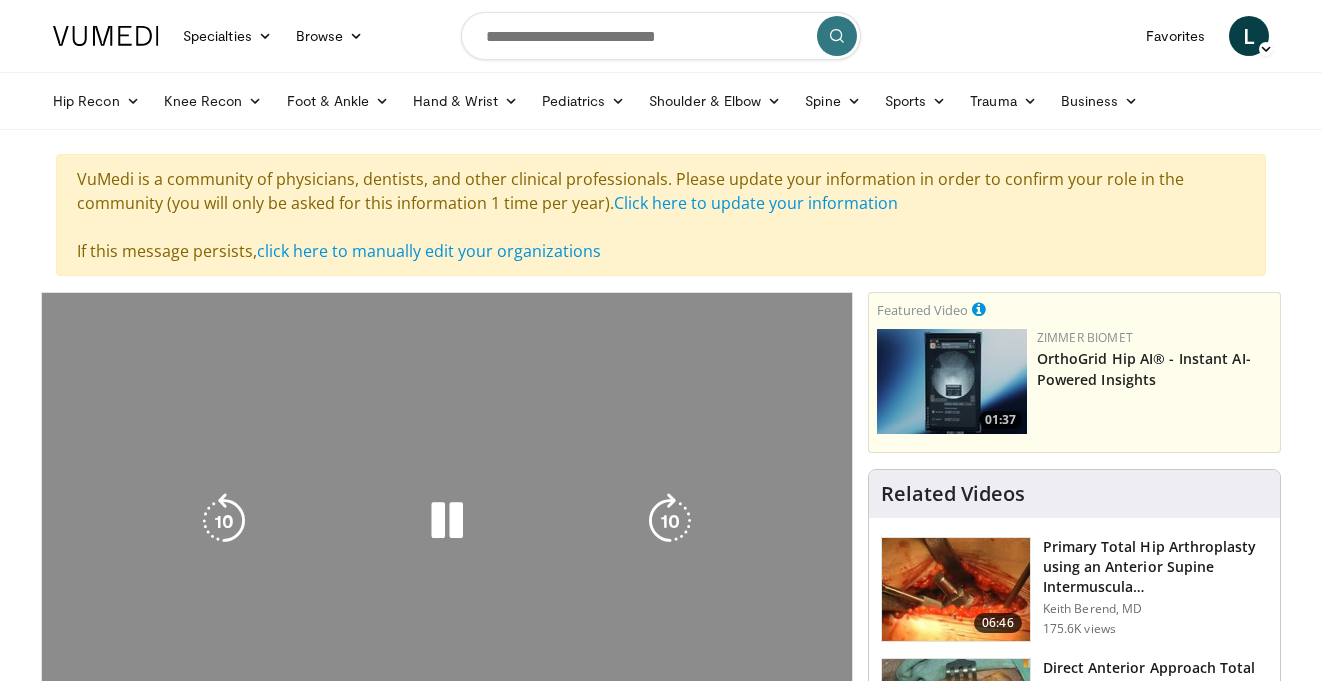 scroll, scrollTop: 0, scrollLeft: 0, axis: both 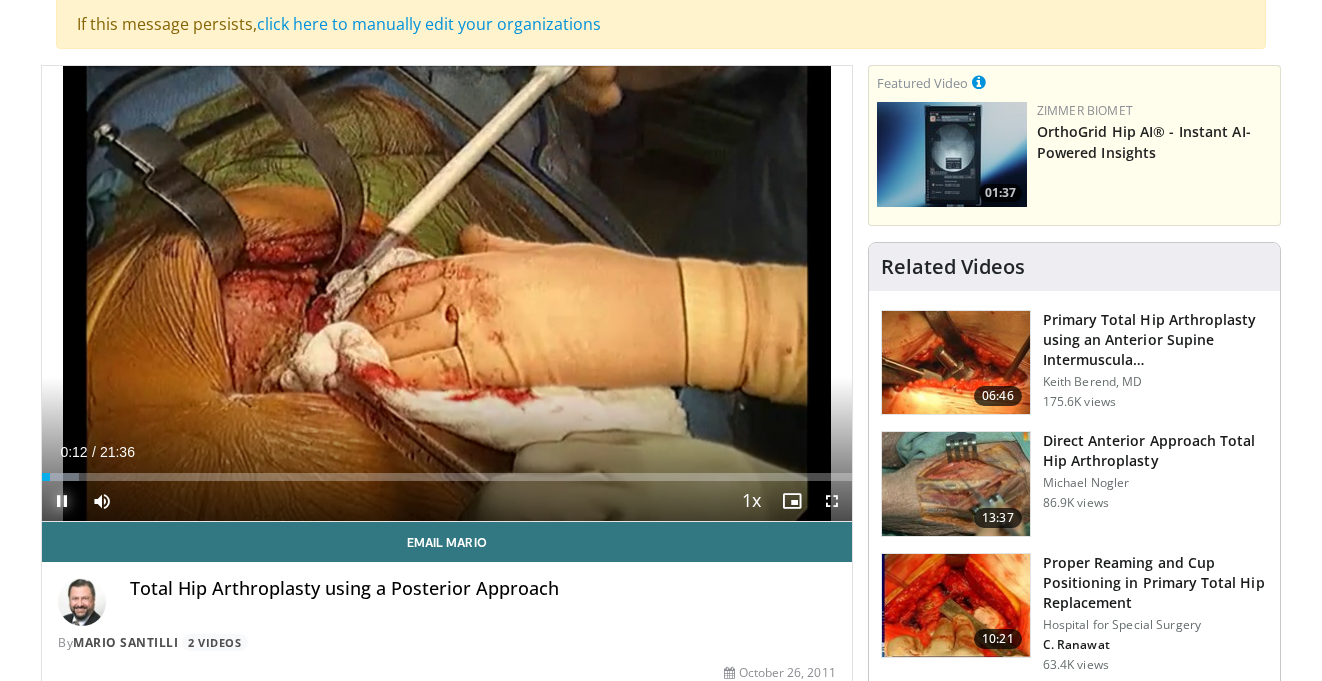 click on "**********" at bounding box center [447, 294] 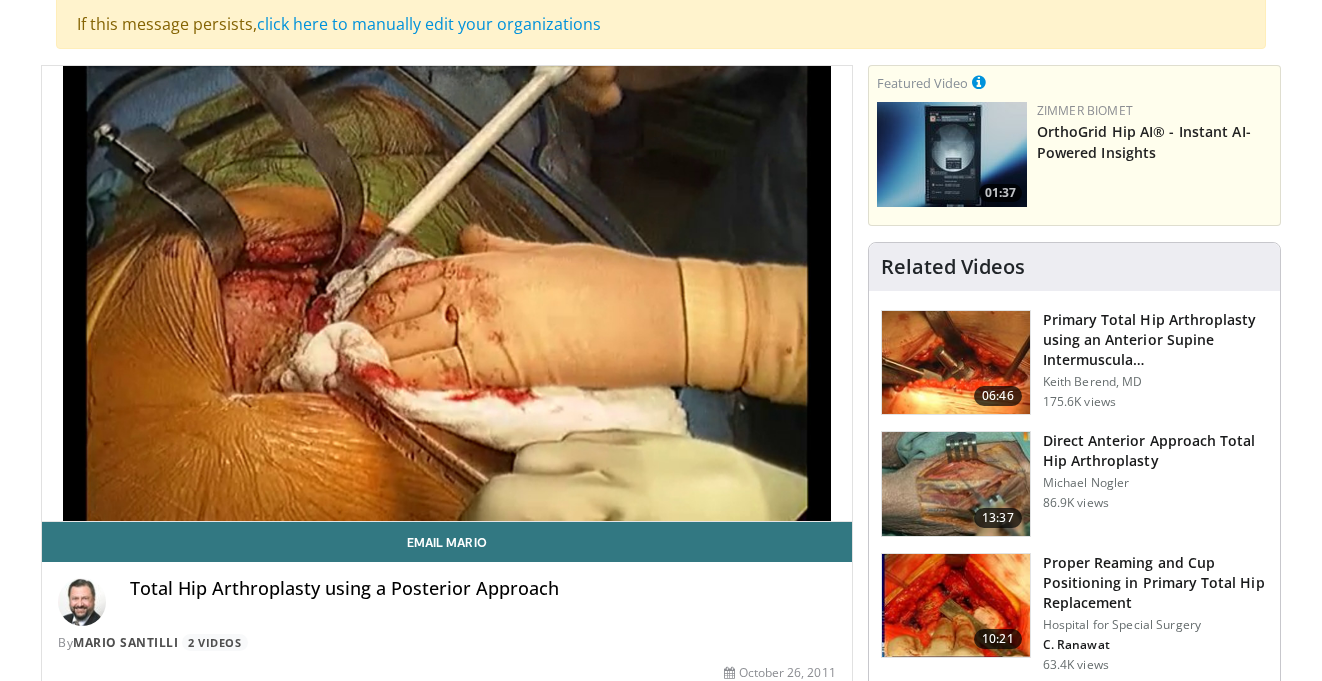 click at bounding box center (62, 501) 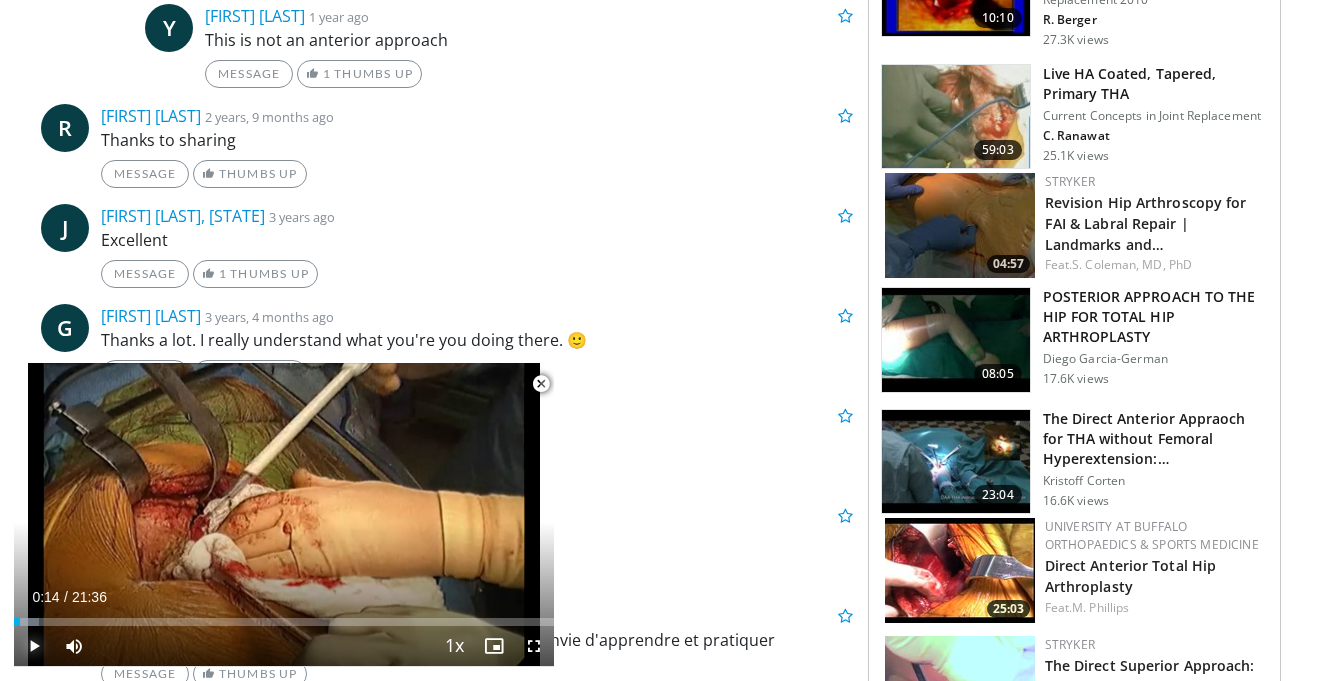 scroll, scrollTop: 1588, scrollLeft: 0, axis: vertical 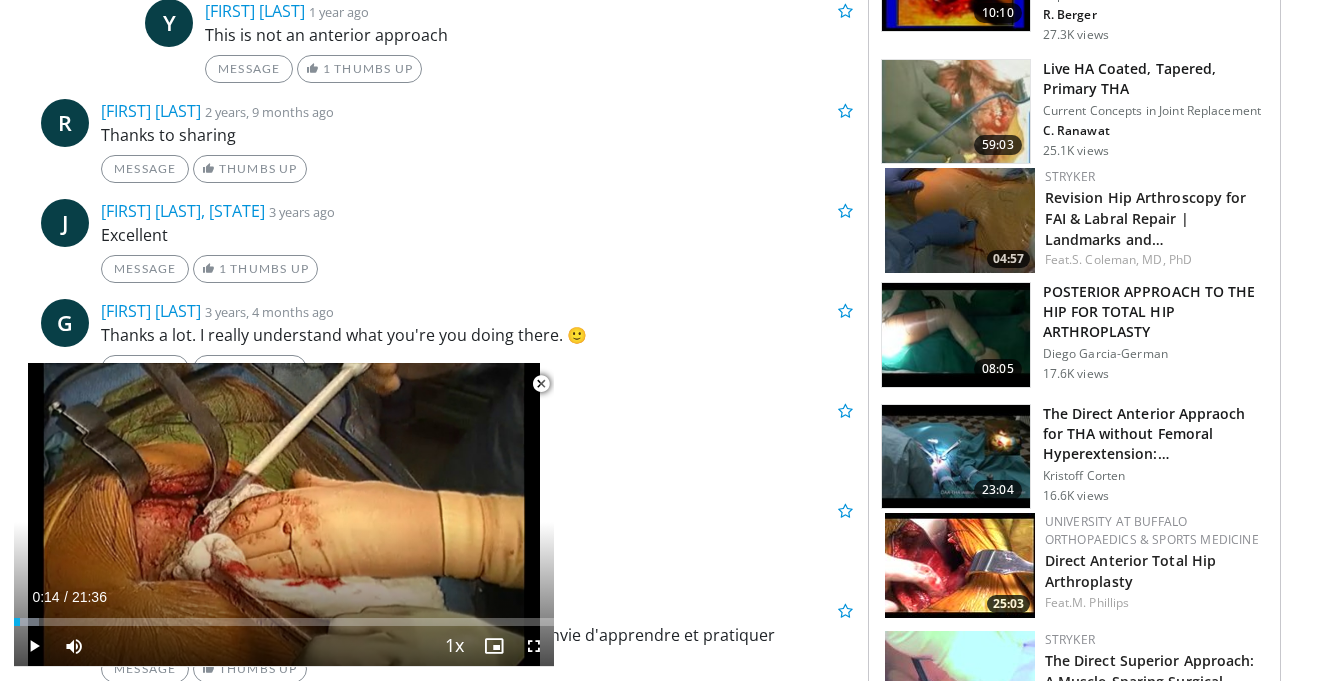 click at bounding box center [956, 335] 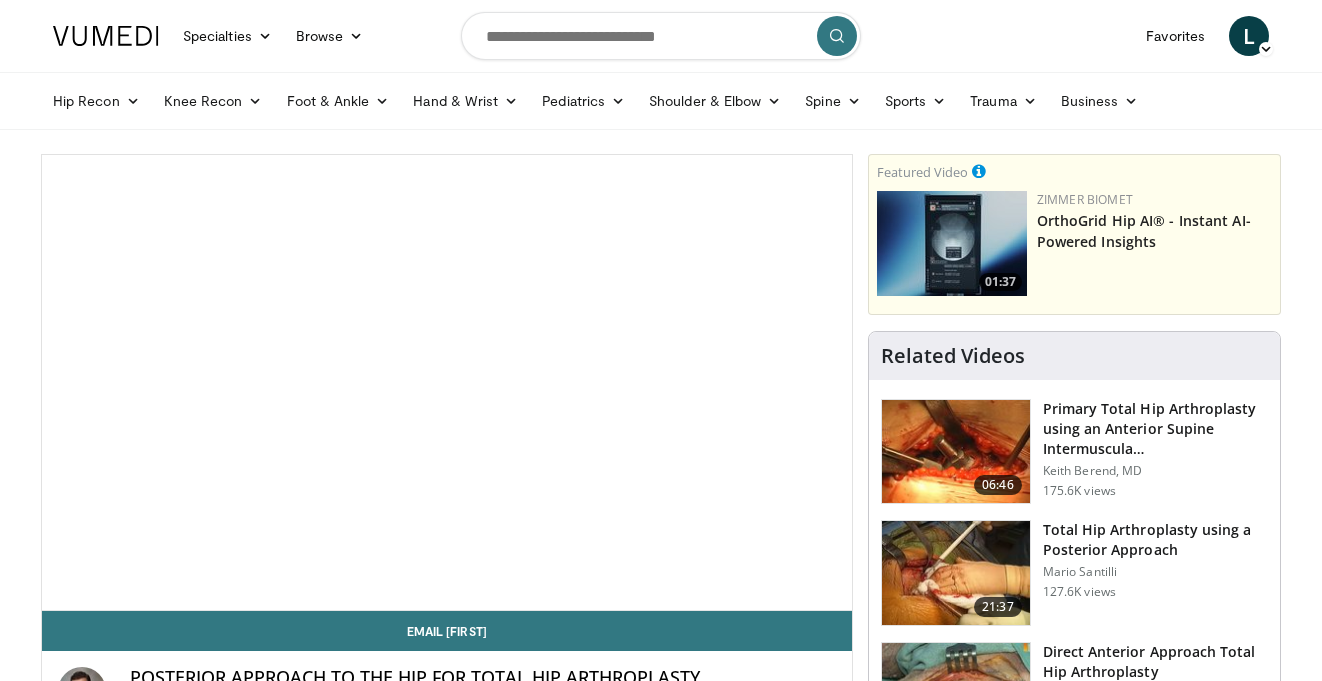 scroll, scrollTop: 0, scrollLeft: 0, axis: both 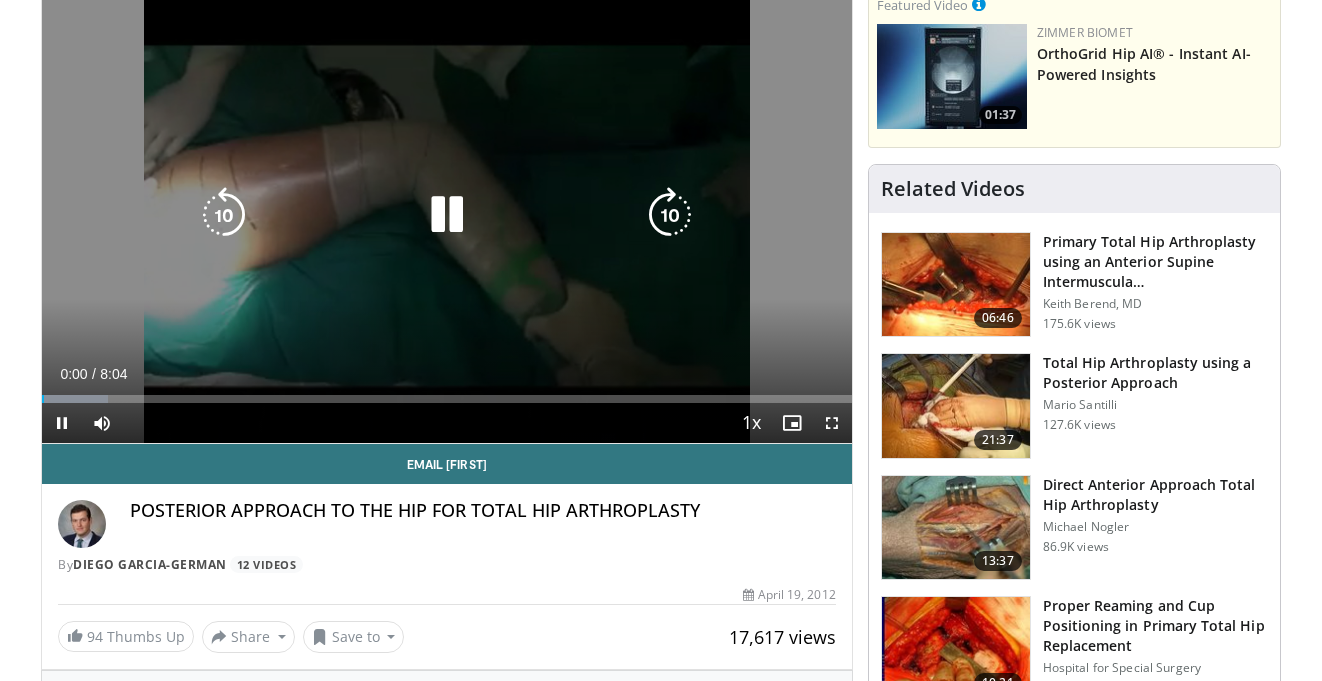 click at bounding box center [670, 215] 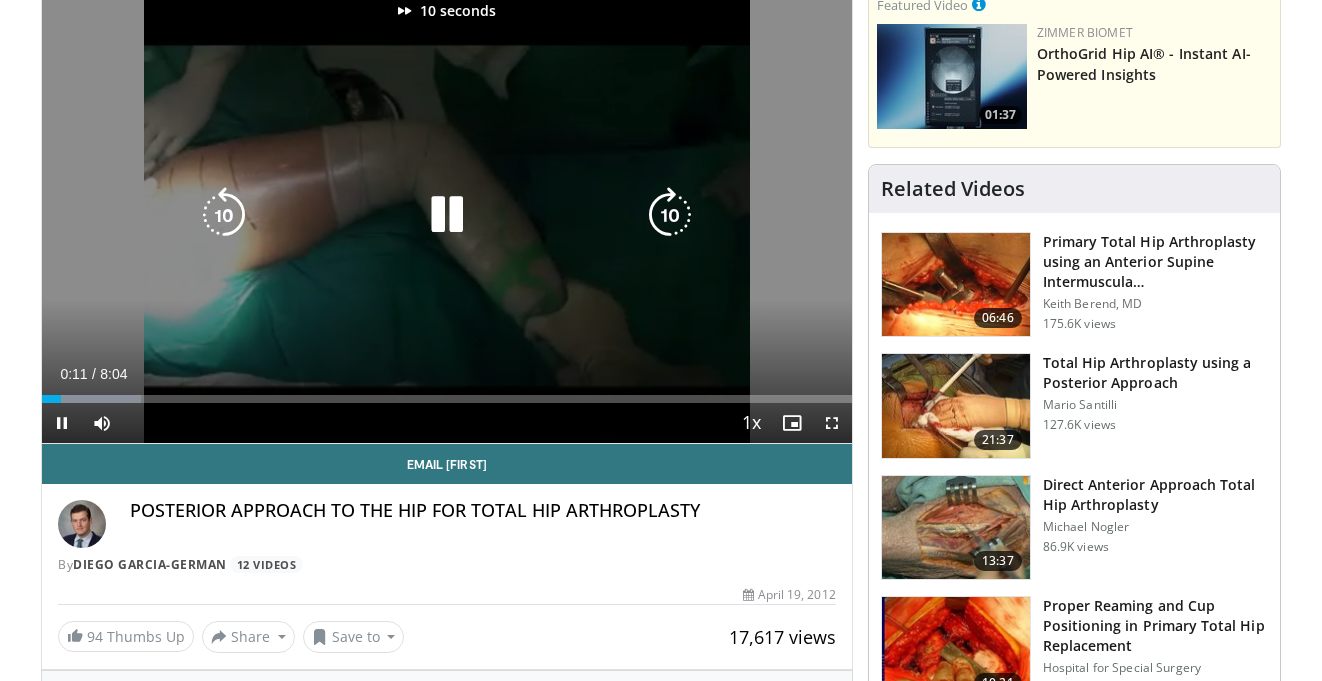 click at bounding box center (670, 215) 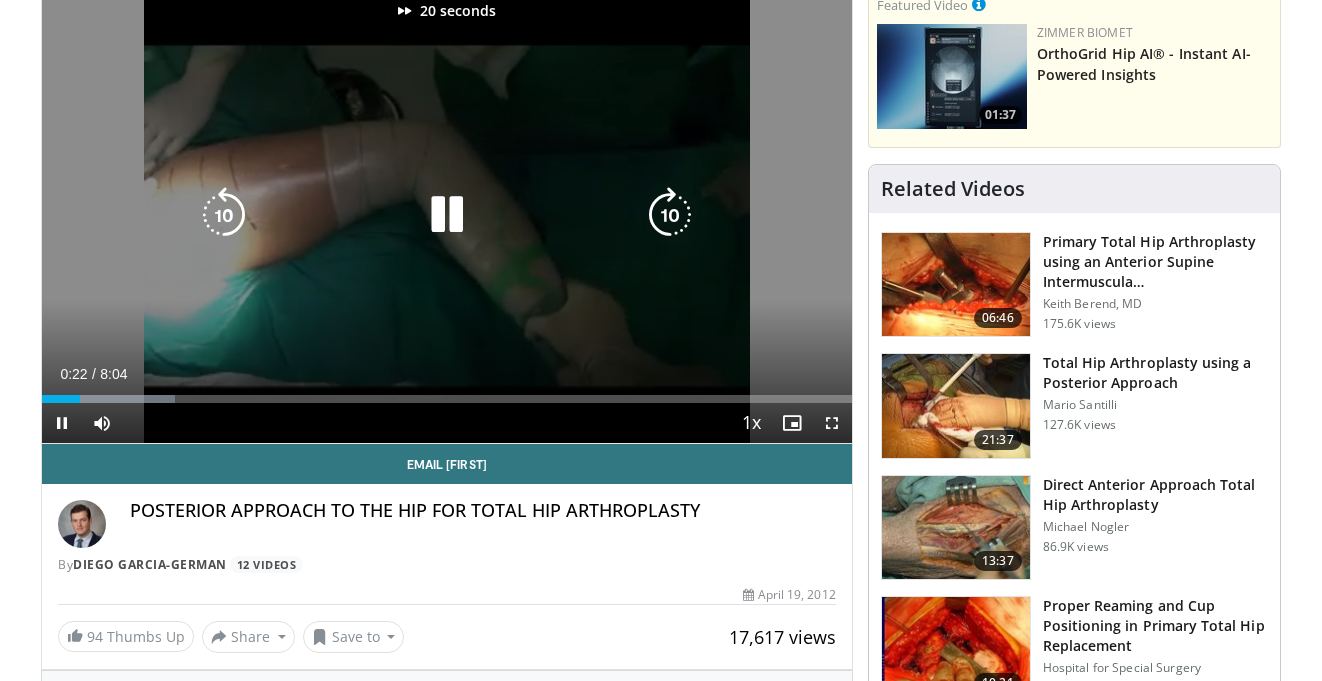 click at bounding box center [670, 215] 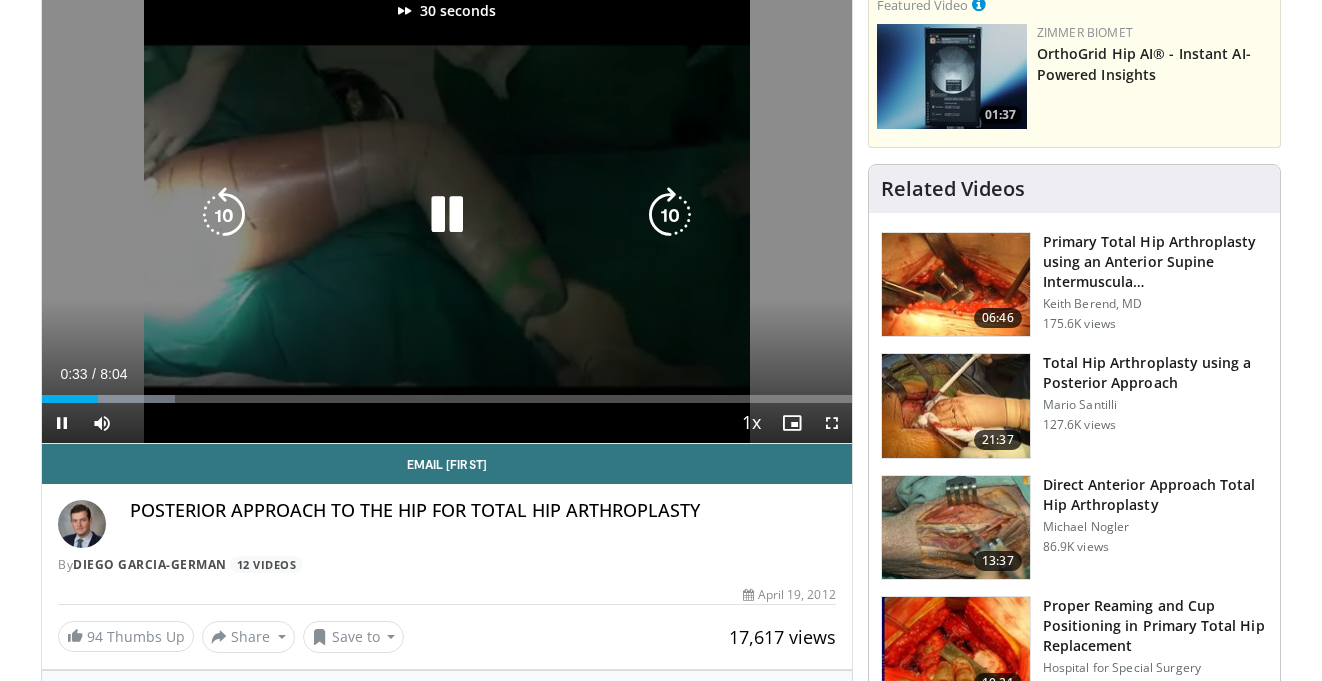 click at bounding box center [670, 215] 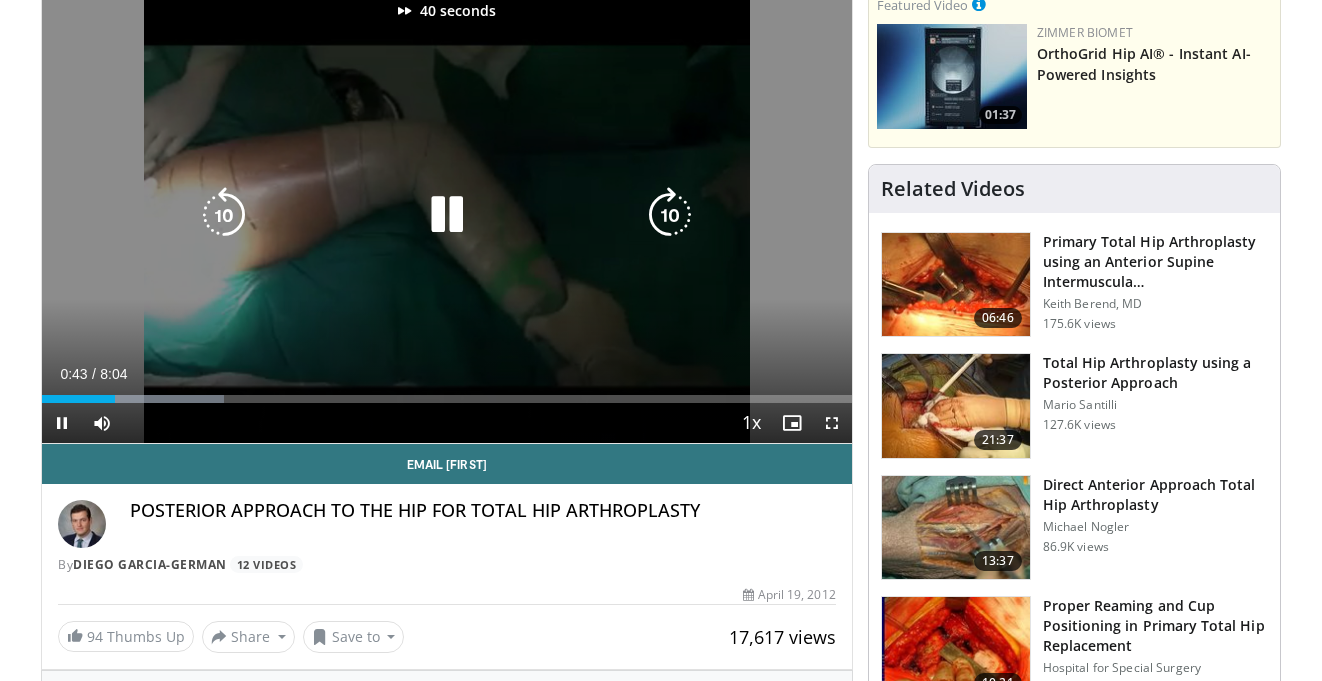 click at bounding box center [670, 215] 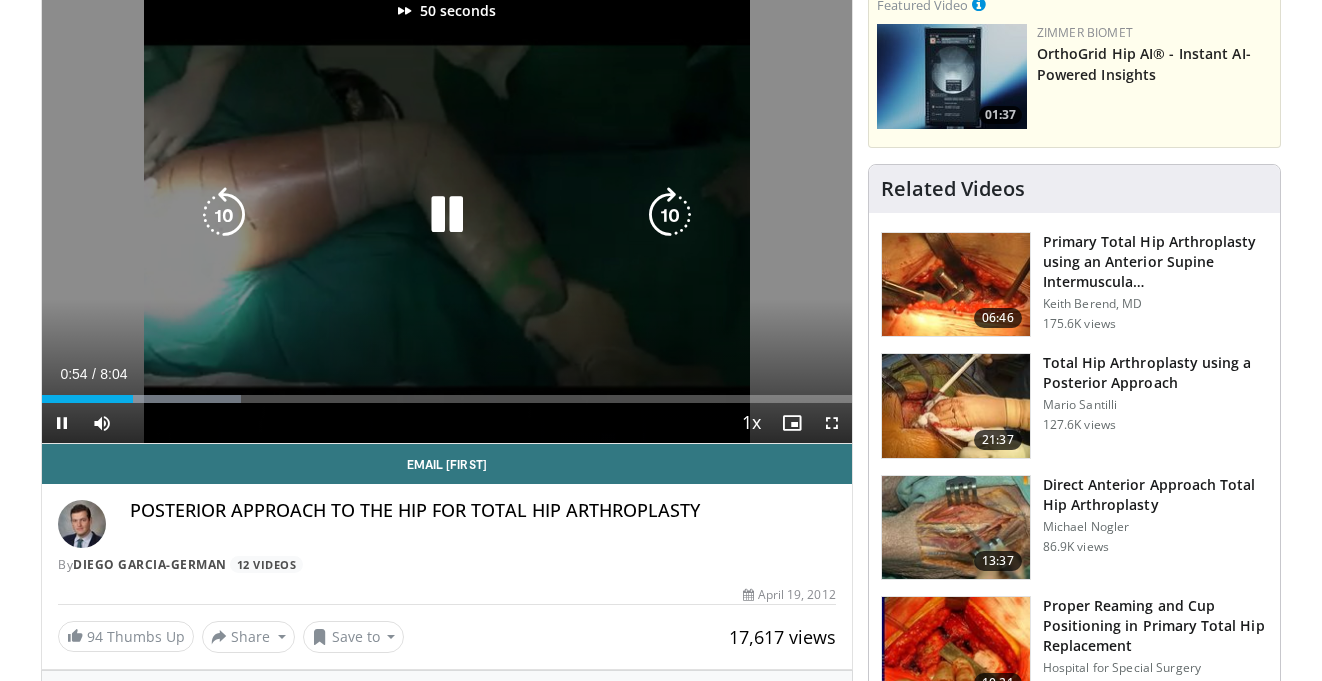 click at bounding box center [670, 215] 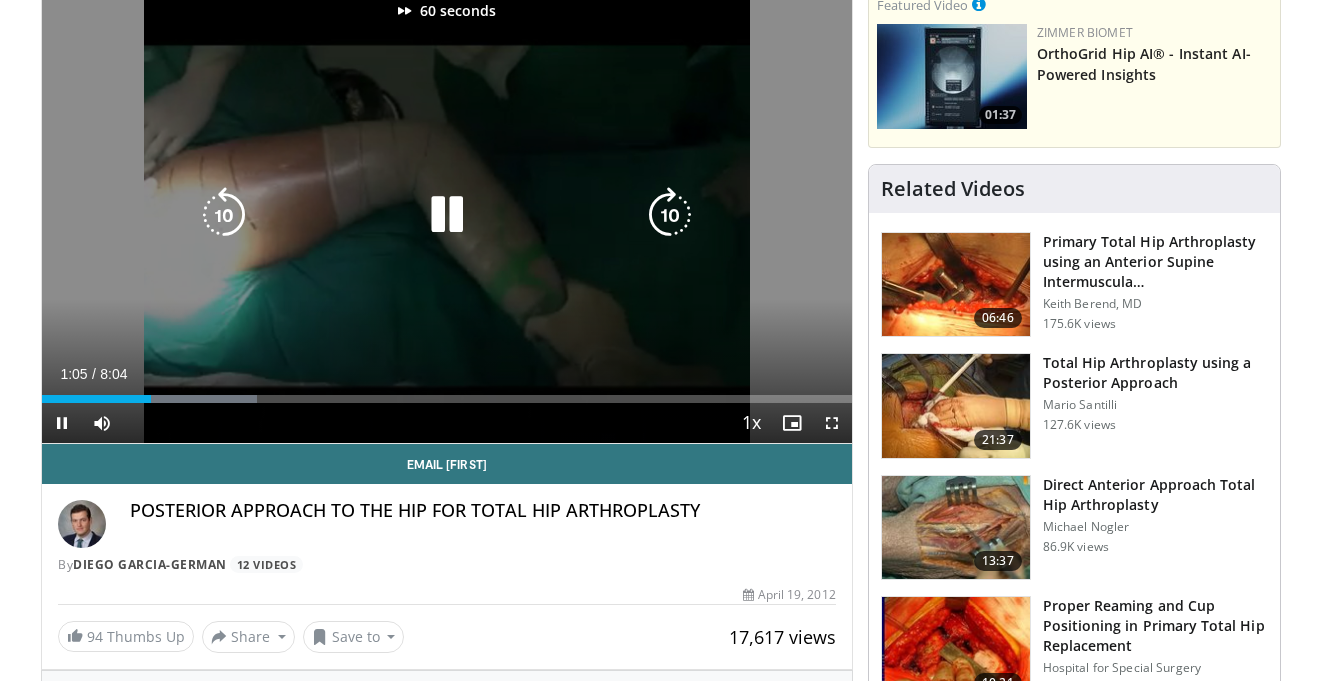 click at bounding box center [670, 215] 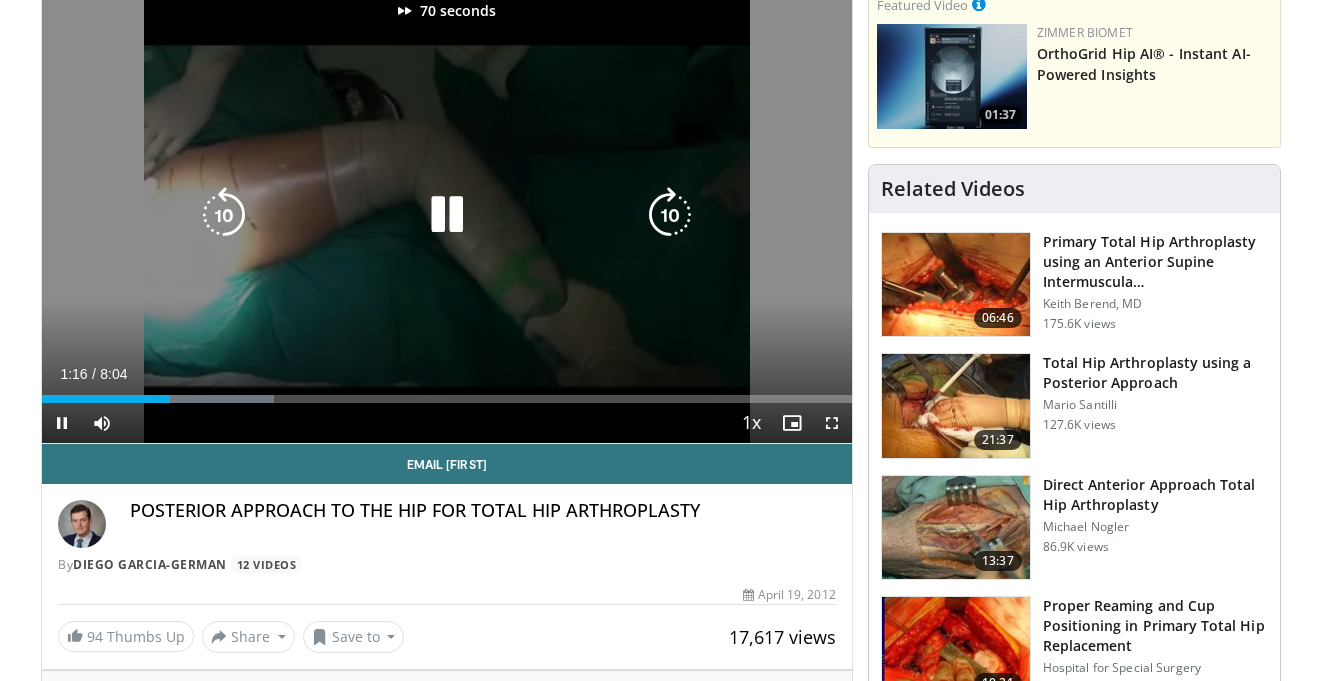 click at bounding box center (670, 215) 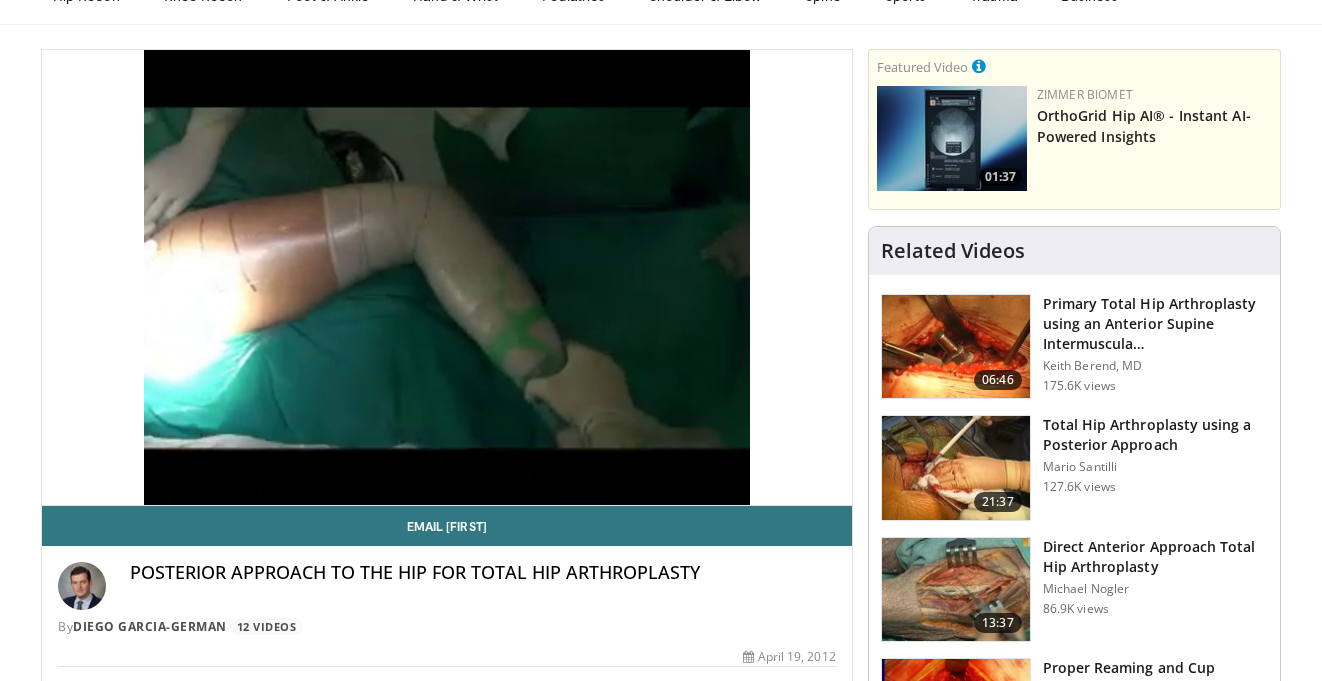 scroll, scrollTop: 101, scrollLeft: 0, axis: vertical 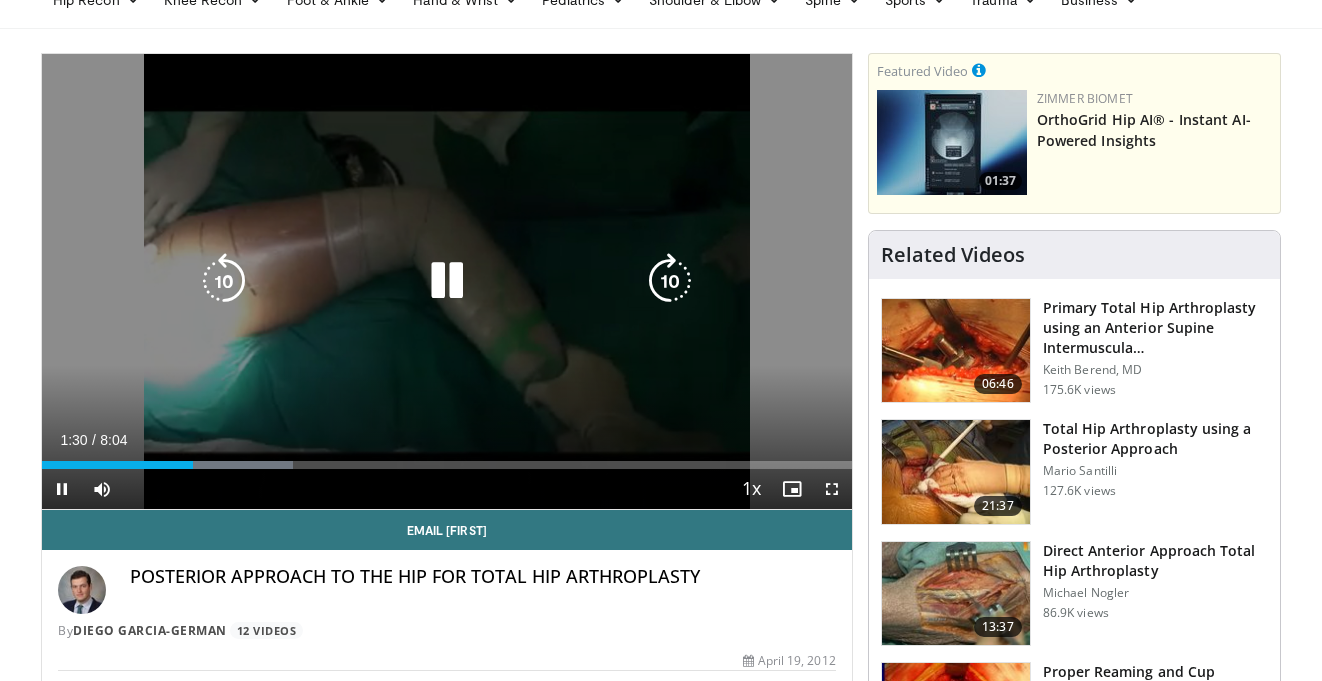 click at bounding box center [447, 281] 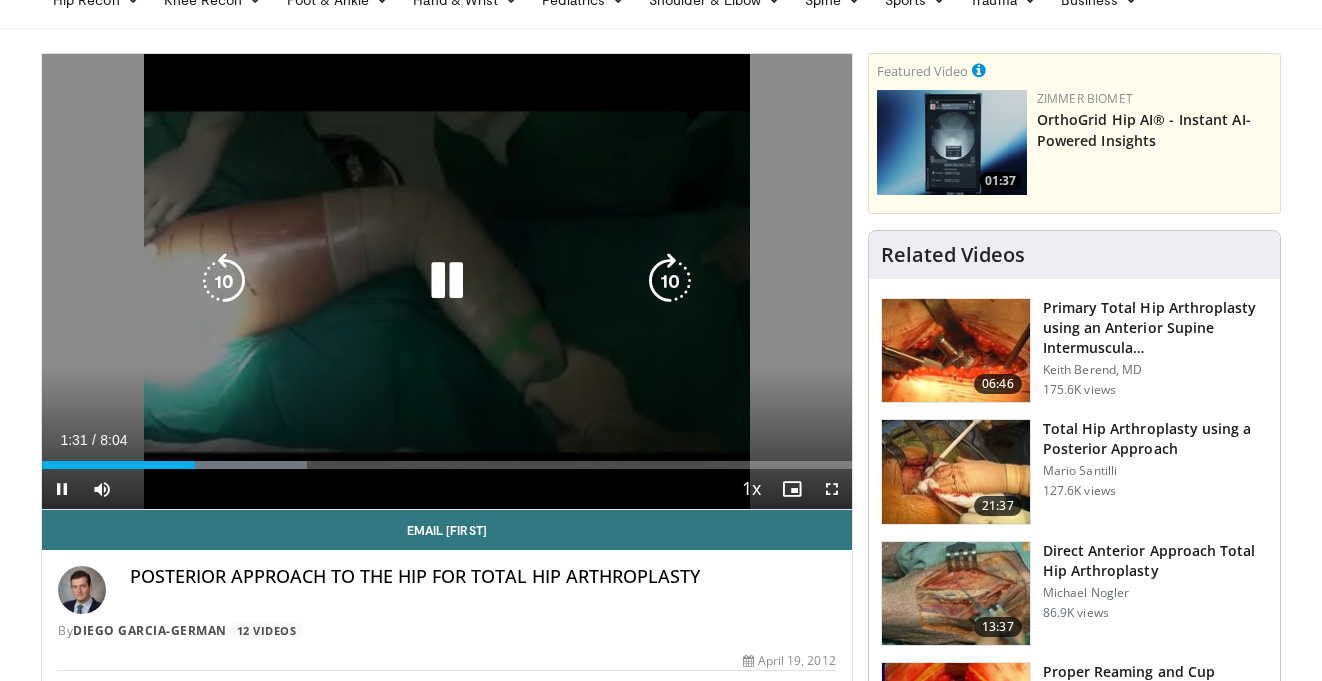 click at bounding box center (670, 281) 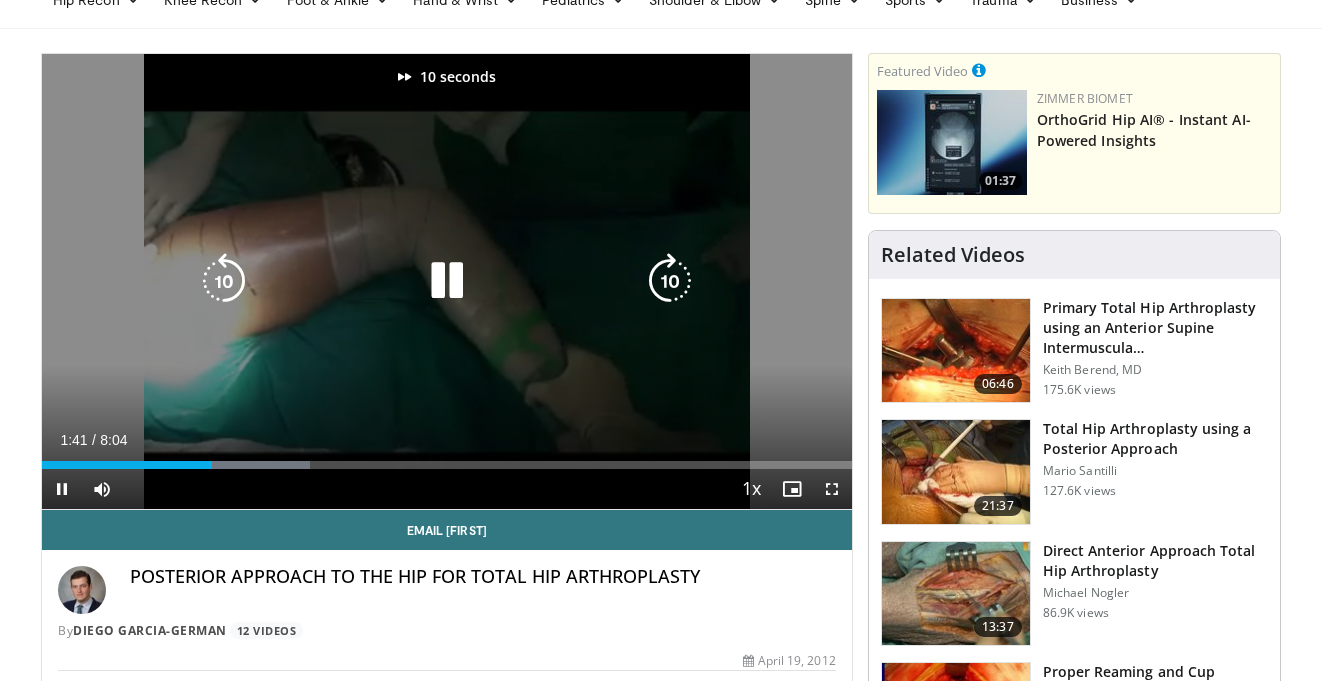 click at bounding box center [670, 281] 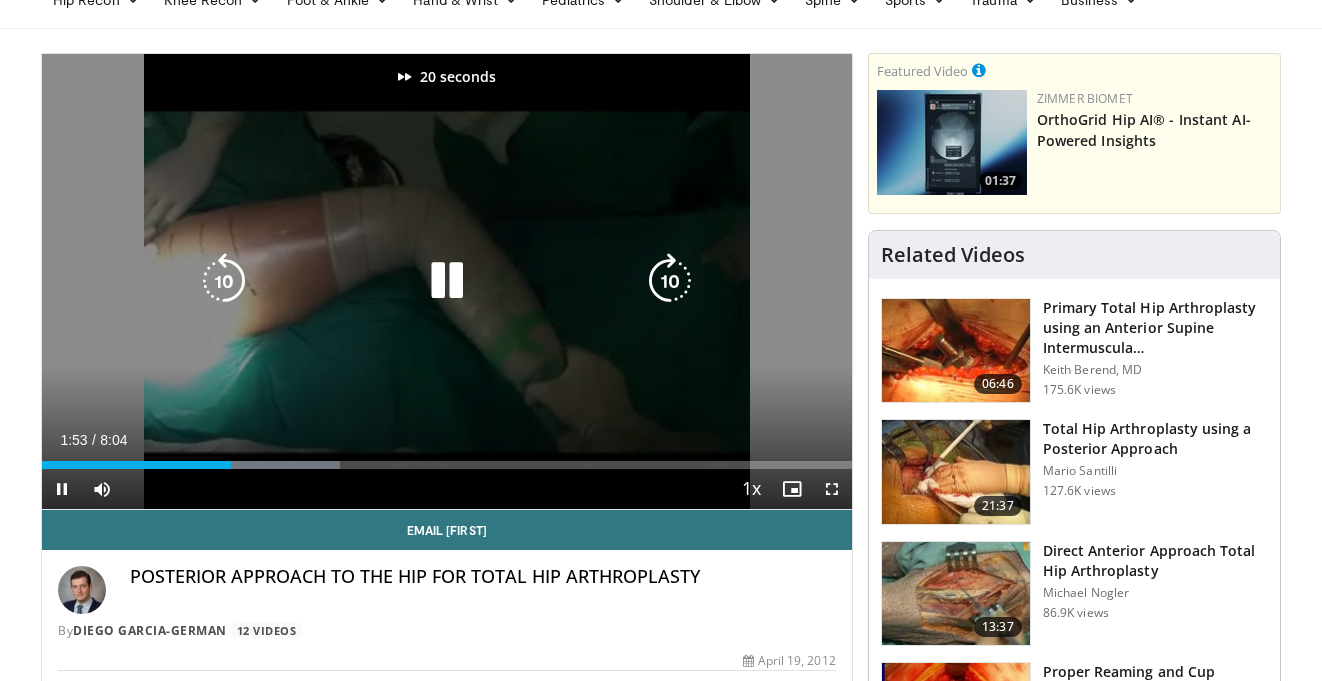 click at bounding box center (670, 281) 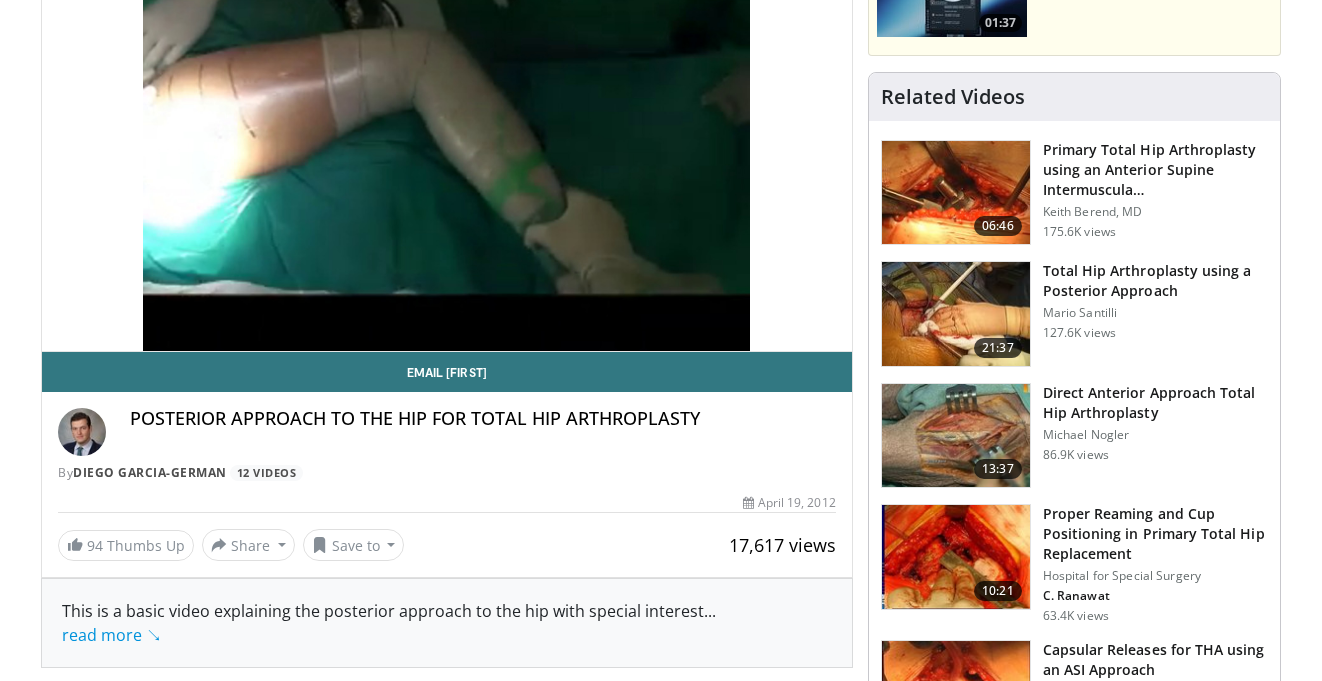 scroll, scrollTop: 0, scrollLeft: 0, axis: both 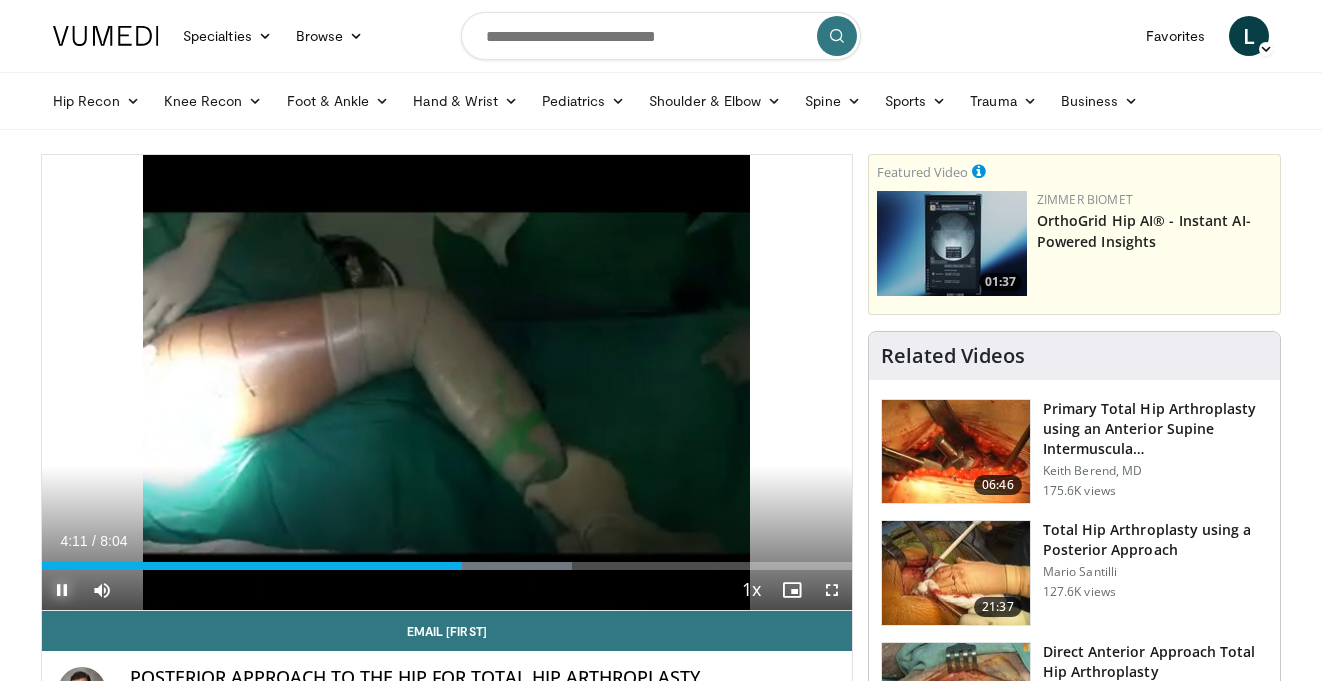 click at bounding box center [62, 590] 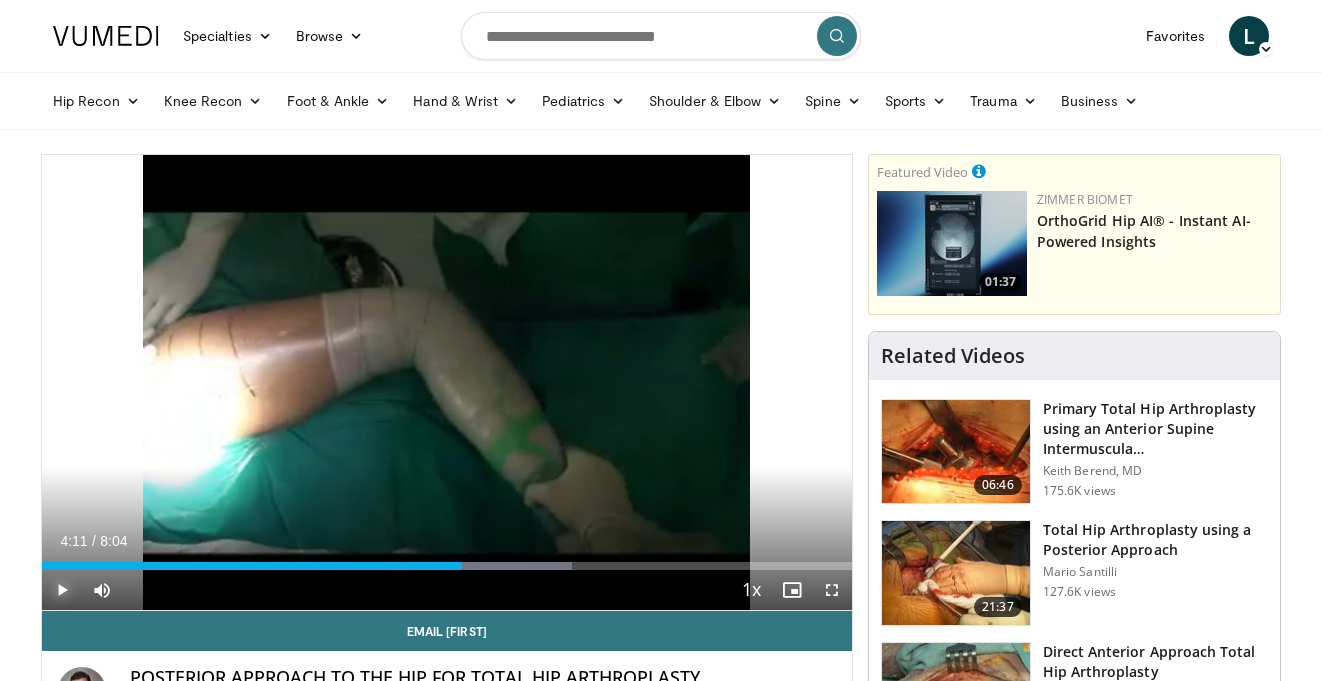 type 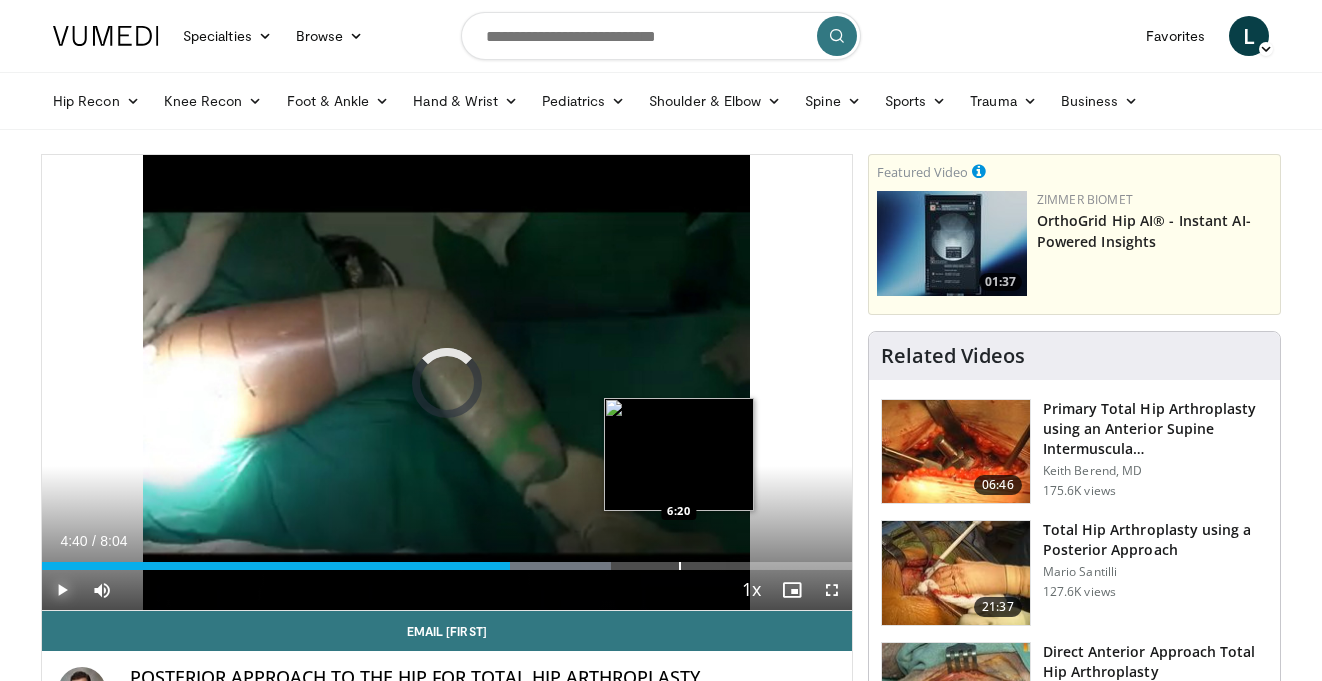 click on "Loaded :  70.26% 4:40 6:20" at bounding box center [447, 560] 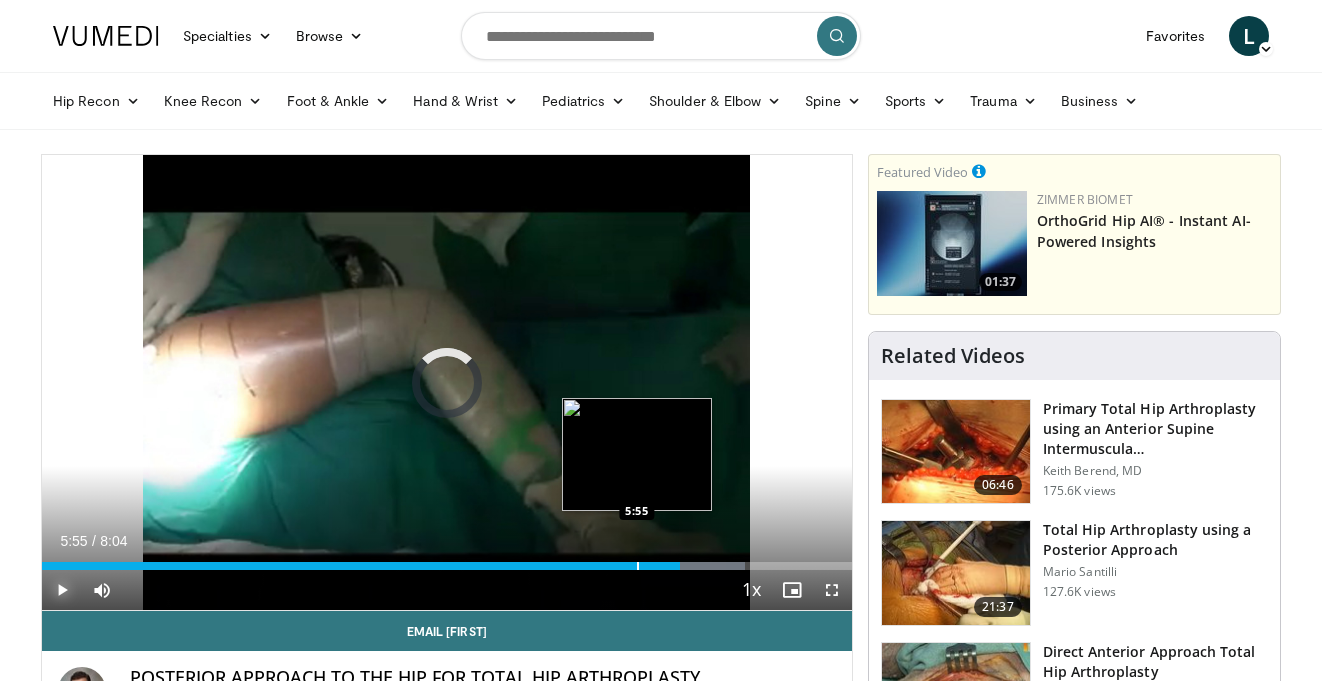 click on "Loaded :  86.79% 6:21 5:55" at bounding box center [447, 560] 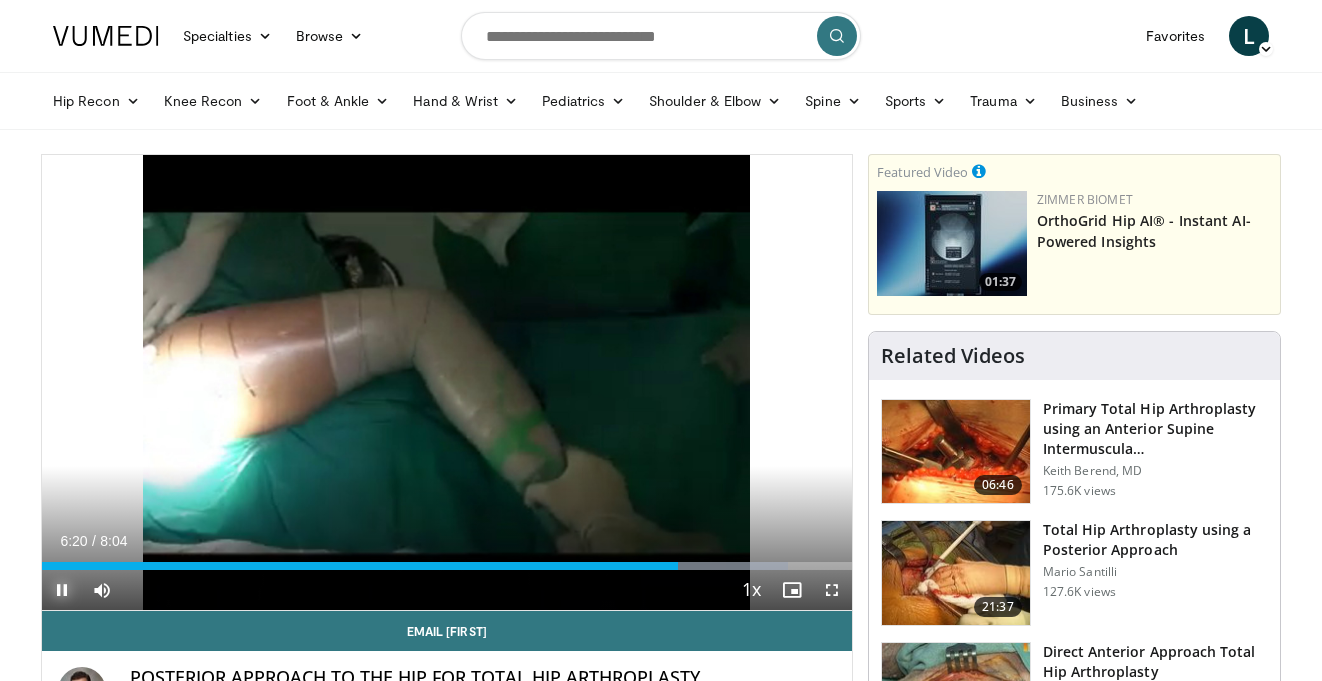 click at bounding box center (62, 590) 